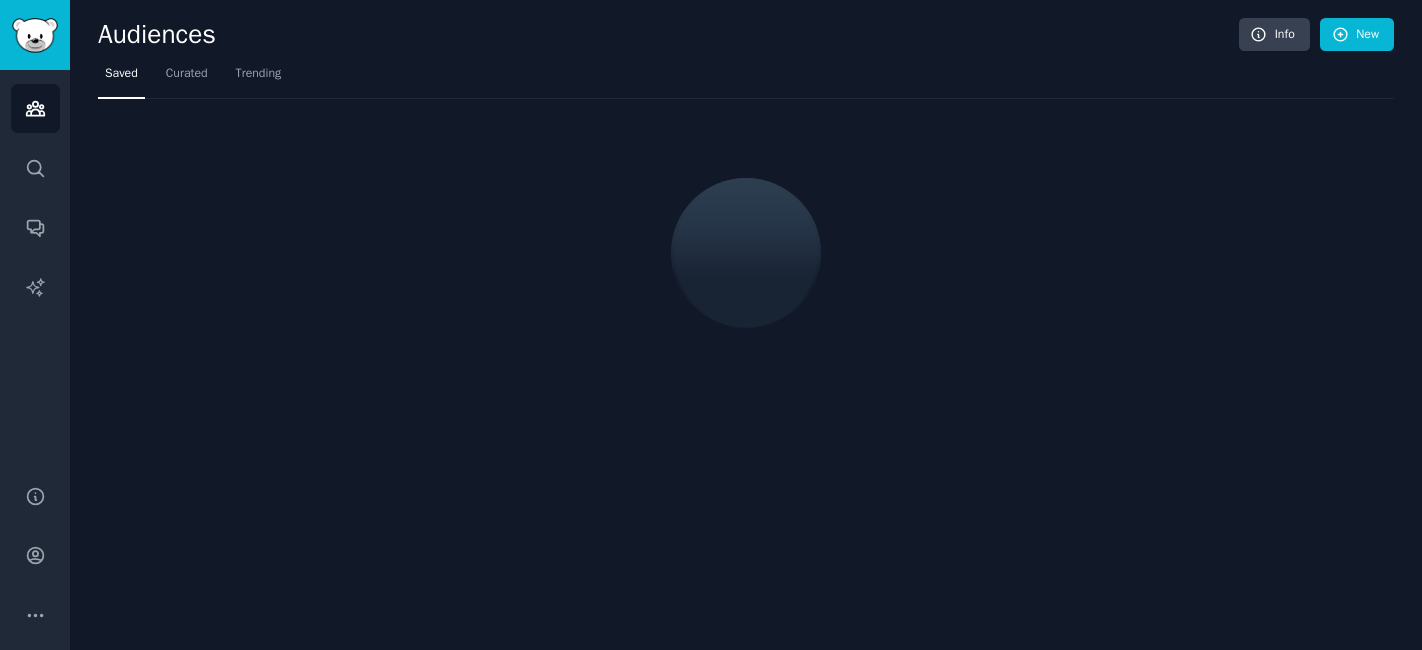 scroll, scrollTop: 0, scrollLeft: 0, axis: both 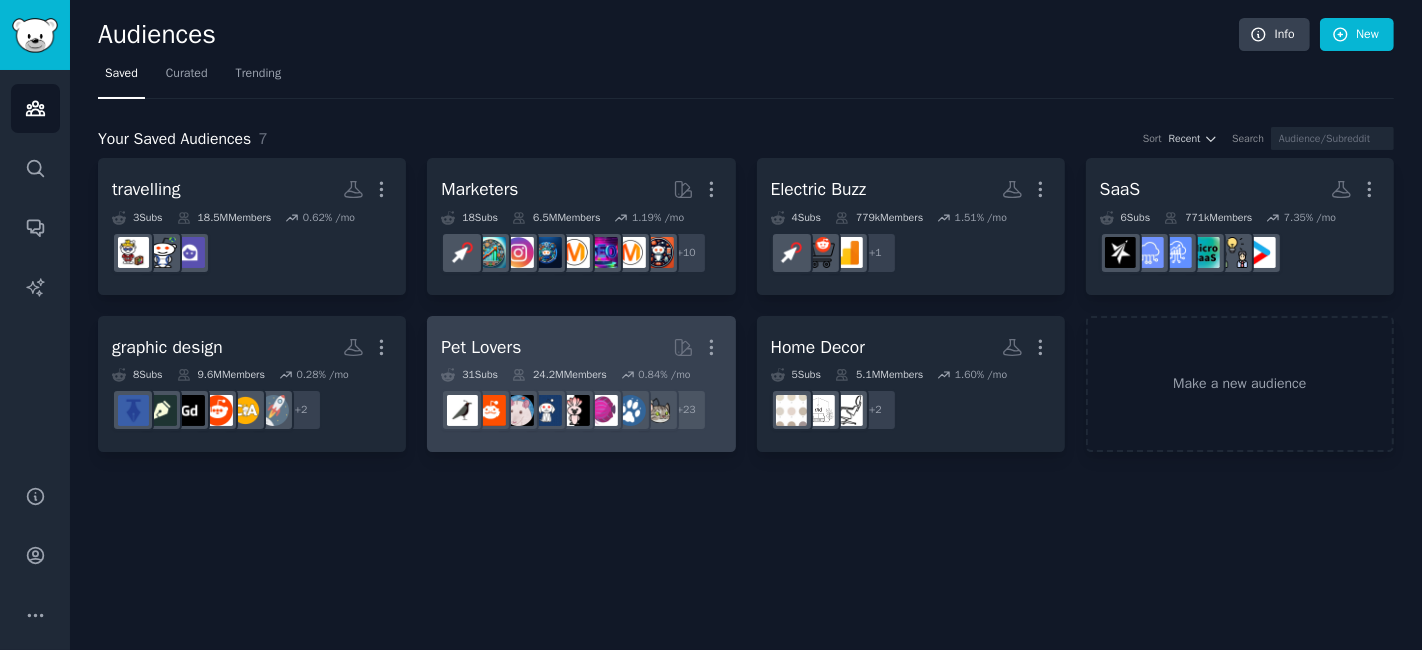 click on "Pet Lovers More" at bounding box center [581, 347] 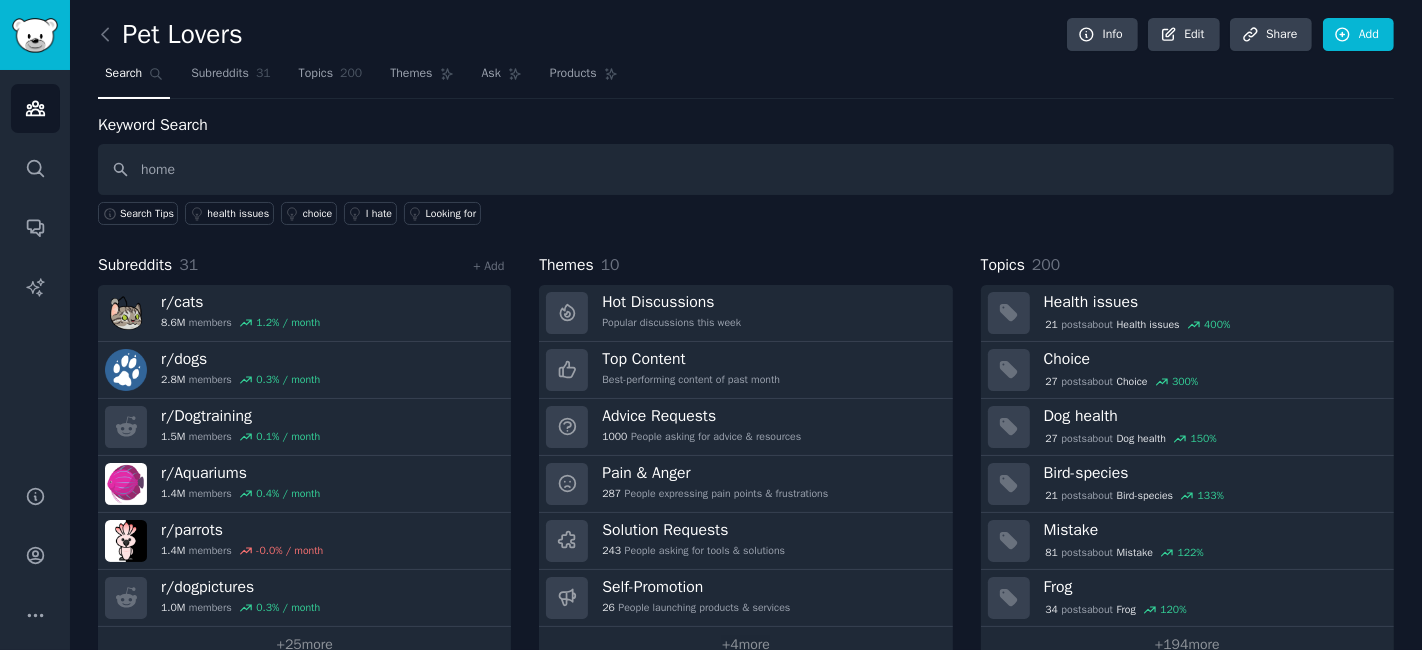 type on "home" 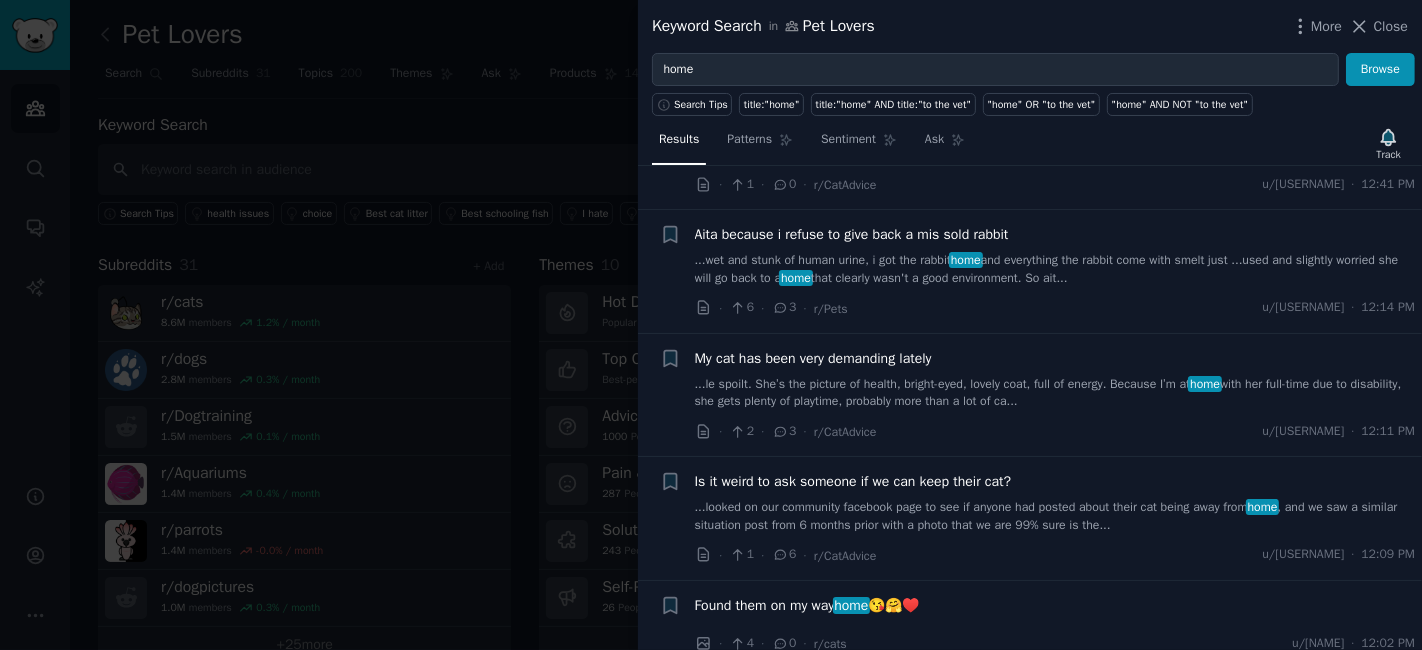 scroll, scrollTop: 222, scrollLeft: 0, axis: vertical 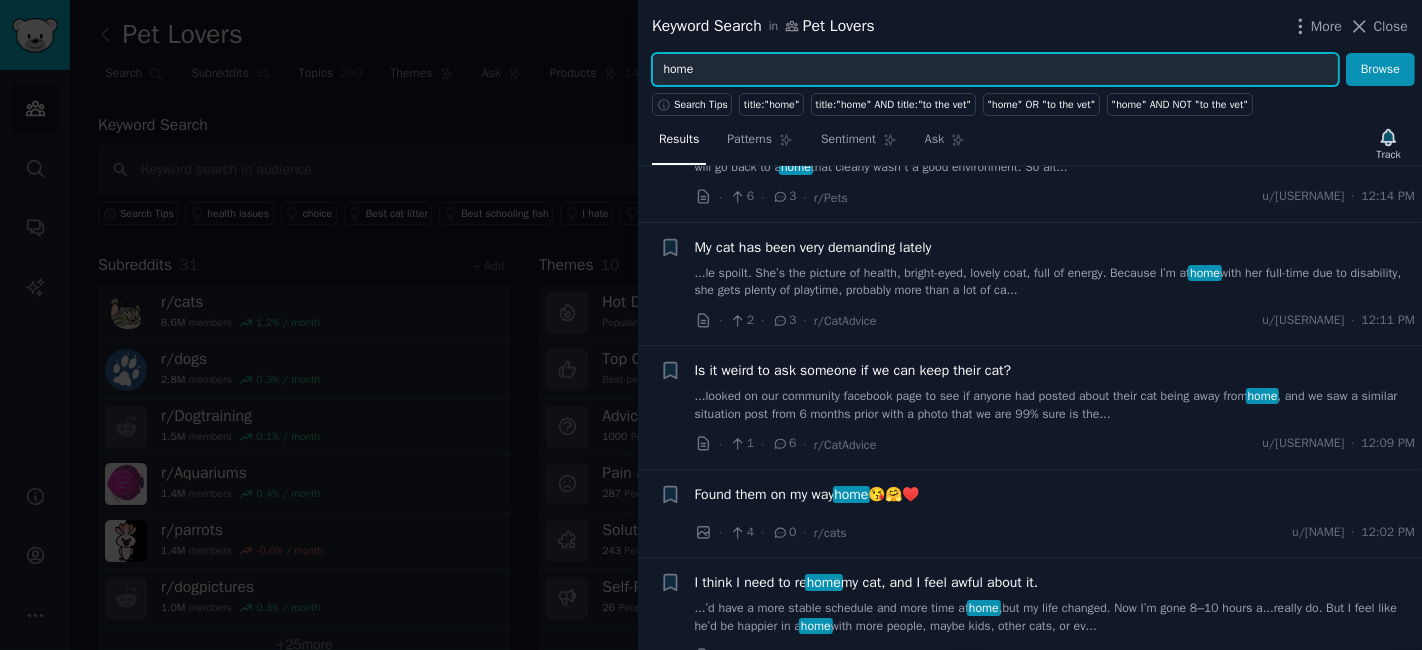 click on "home" at bounding box center [995, 70] 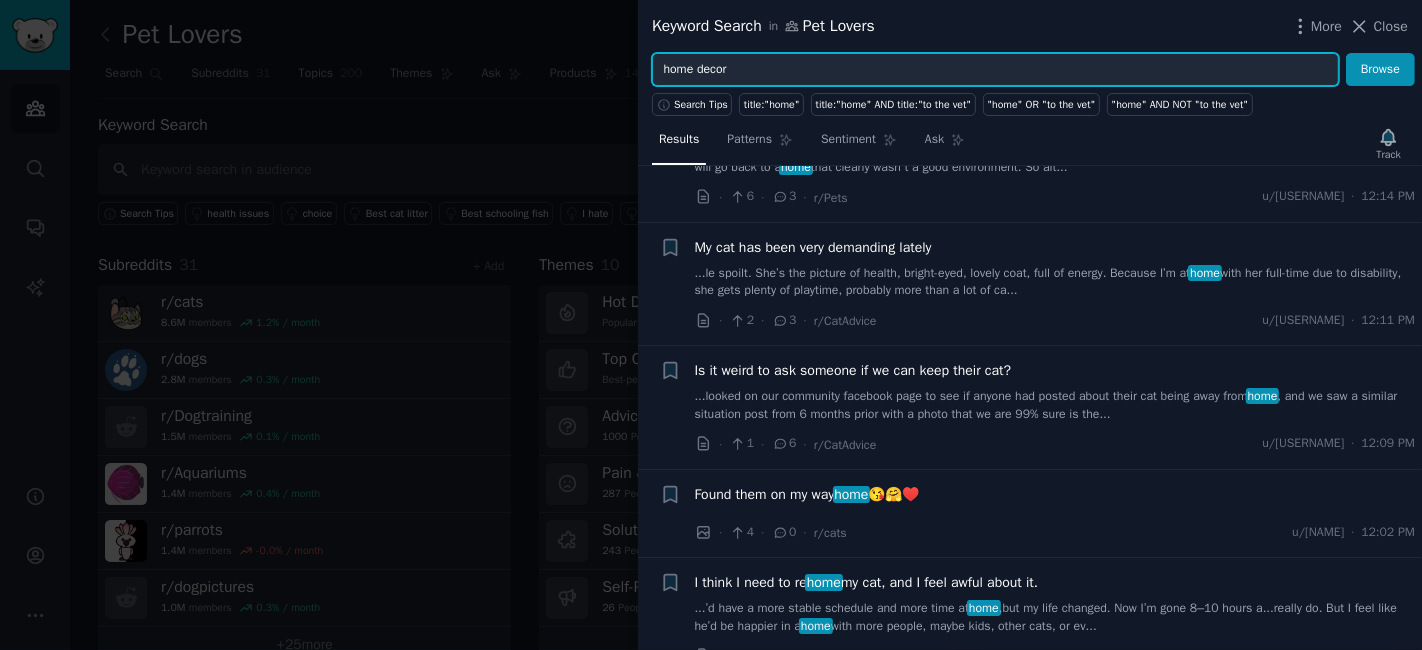 type on "home decor" 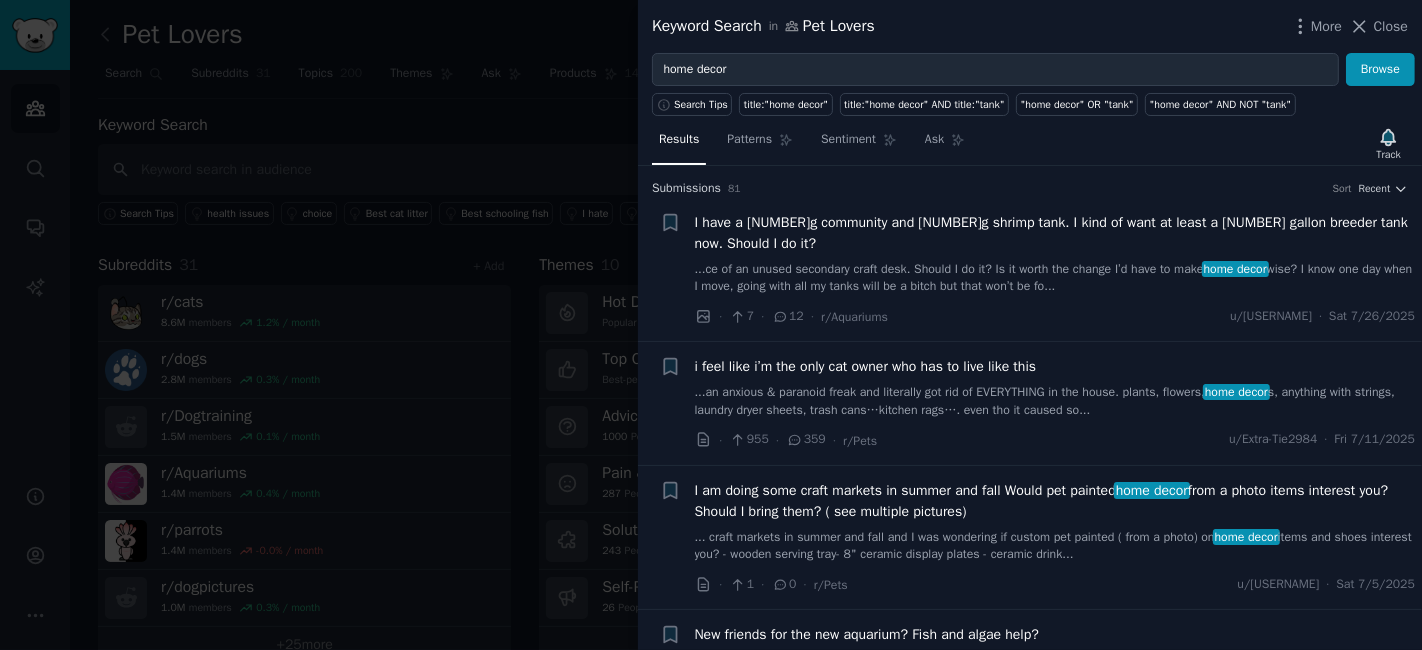 click on "...an anxious & paranoid freak and literally got rid of EVERYTHING in the house. plants, flowers, home decor s, anything with strings, laundry dryer sheets, trash cans…kitchen rags…. even tho it caused so..." at bounding box center [1055, 401] 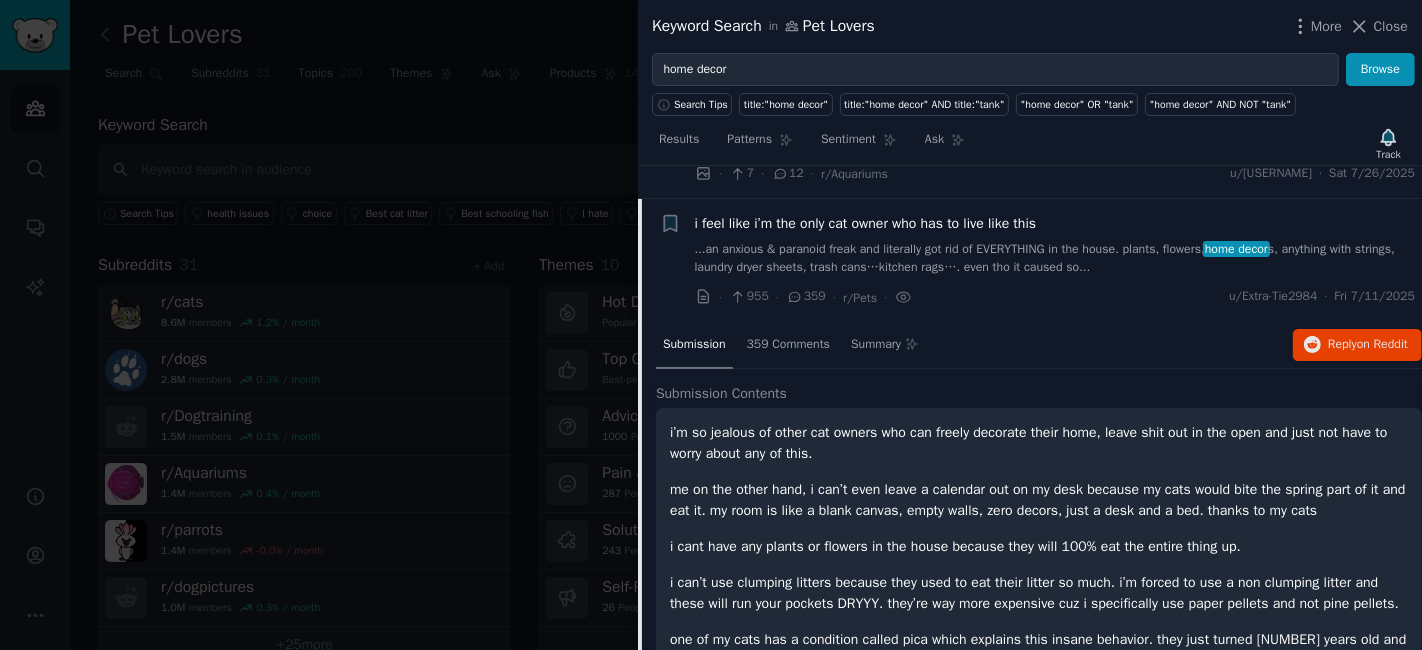 scroll, scrollTop: 175, scrollLeft: 0, axis: vertical 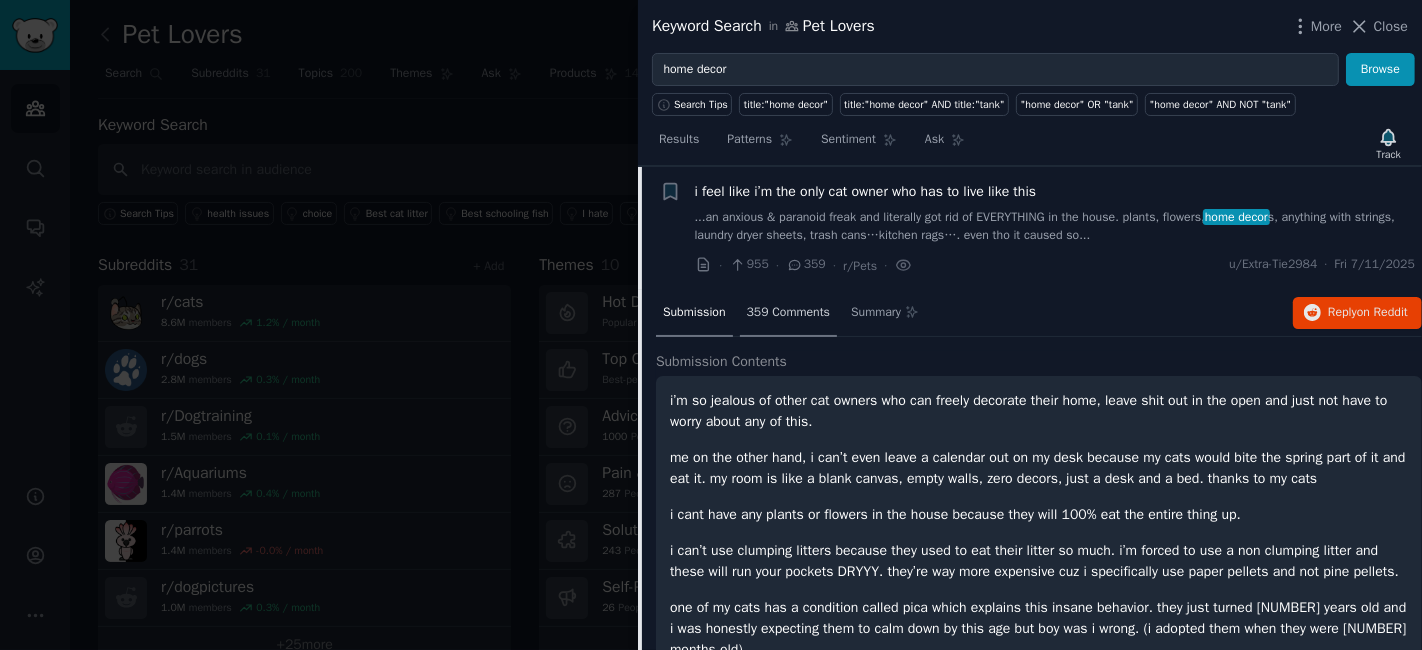 click on "359 Comments" at bounding box center (788, 313) 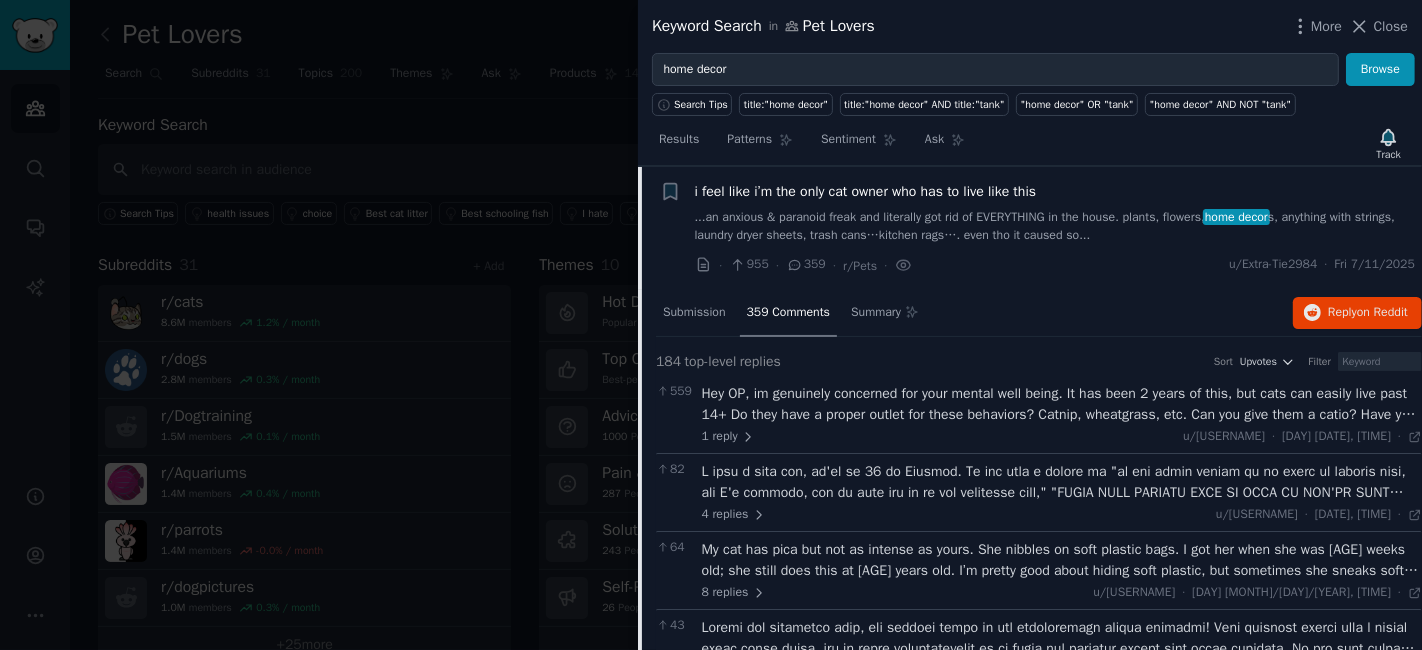 click on "Hey OP, im genuinely concerned for your mental well being. It has been 2 years of this, but cats can easily live past 14+
Do they have a proper outlet for these behaviors? Catnip, wheatgrass, etc. Can you give them a catio?
Have you tried making things bitter? Apple cider vinegar is commonly used, but there are pet-specific products as well.
There are solutions. You are not bound to live like this" at bounding box center [1062, 404] 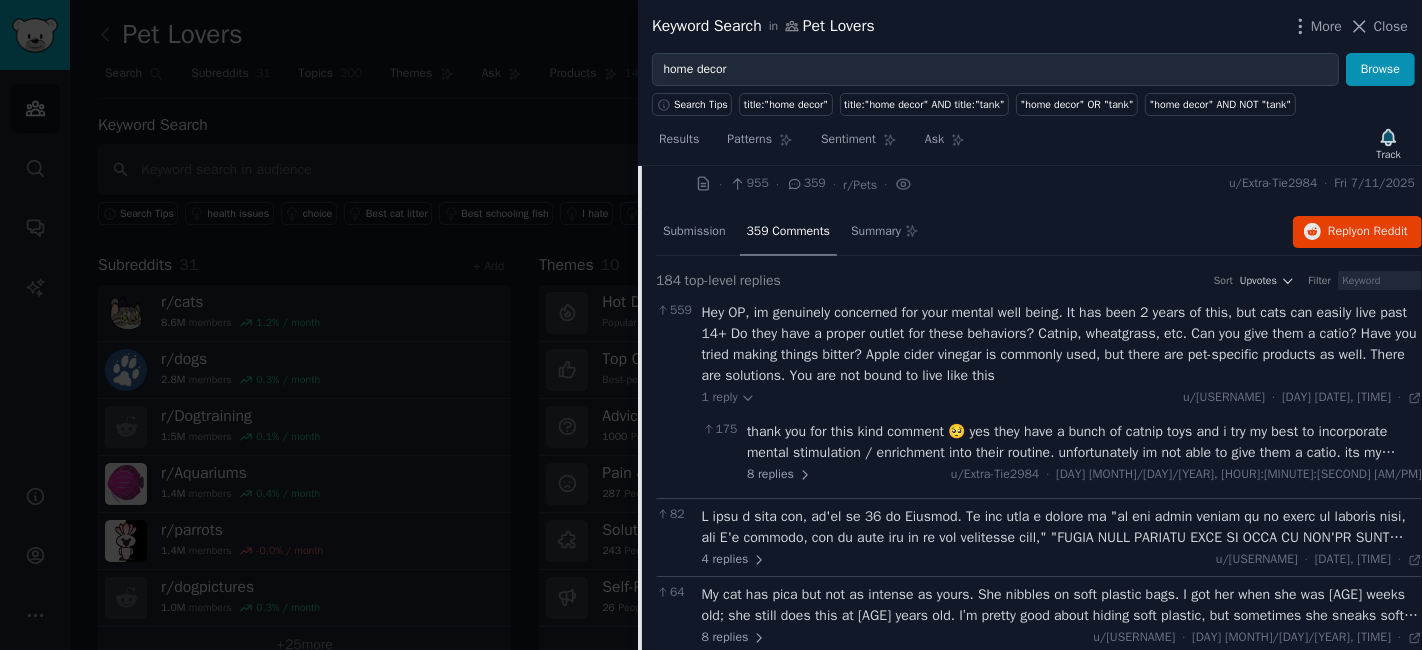 scroll, scrollTop: 64, scrollLeft: 0, axis: vertical 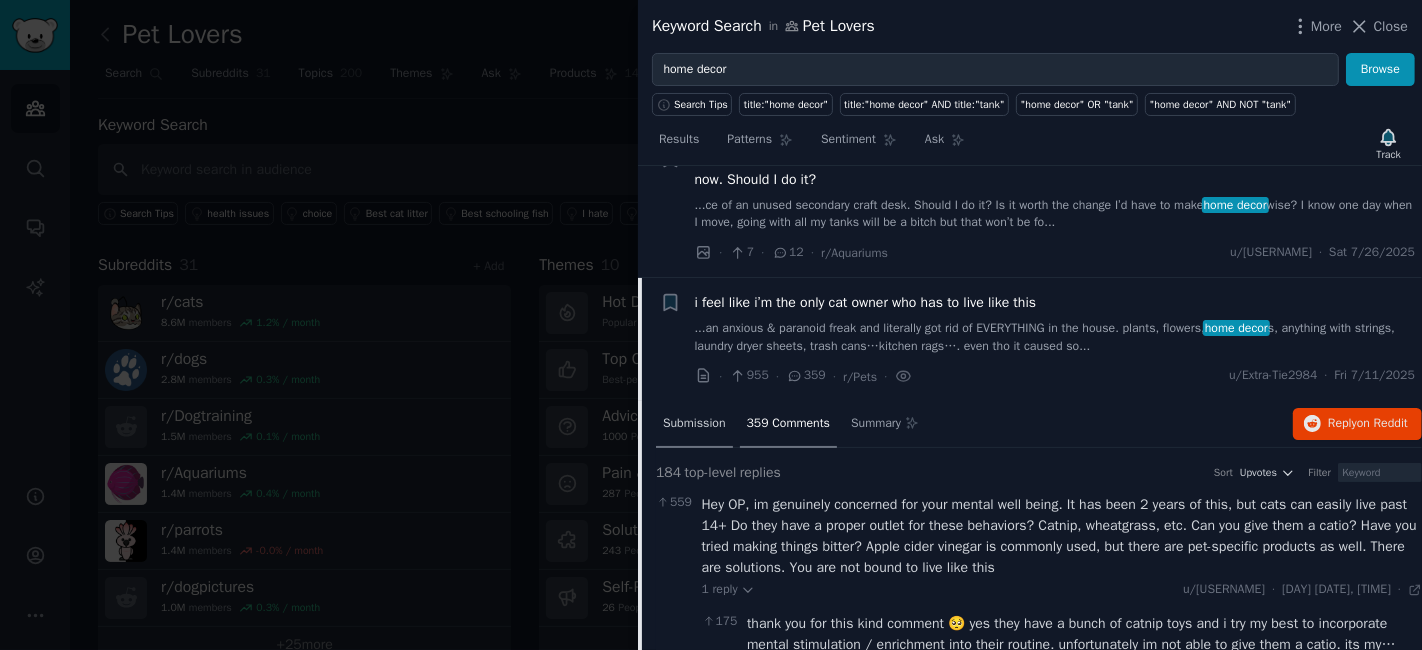 click on "Submission" at bounding box center (694, 424) 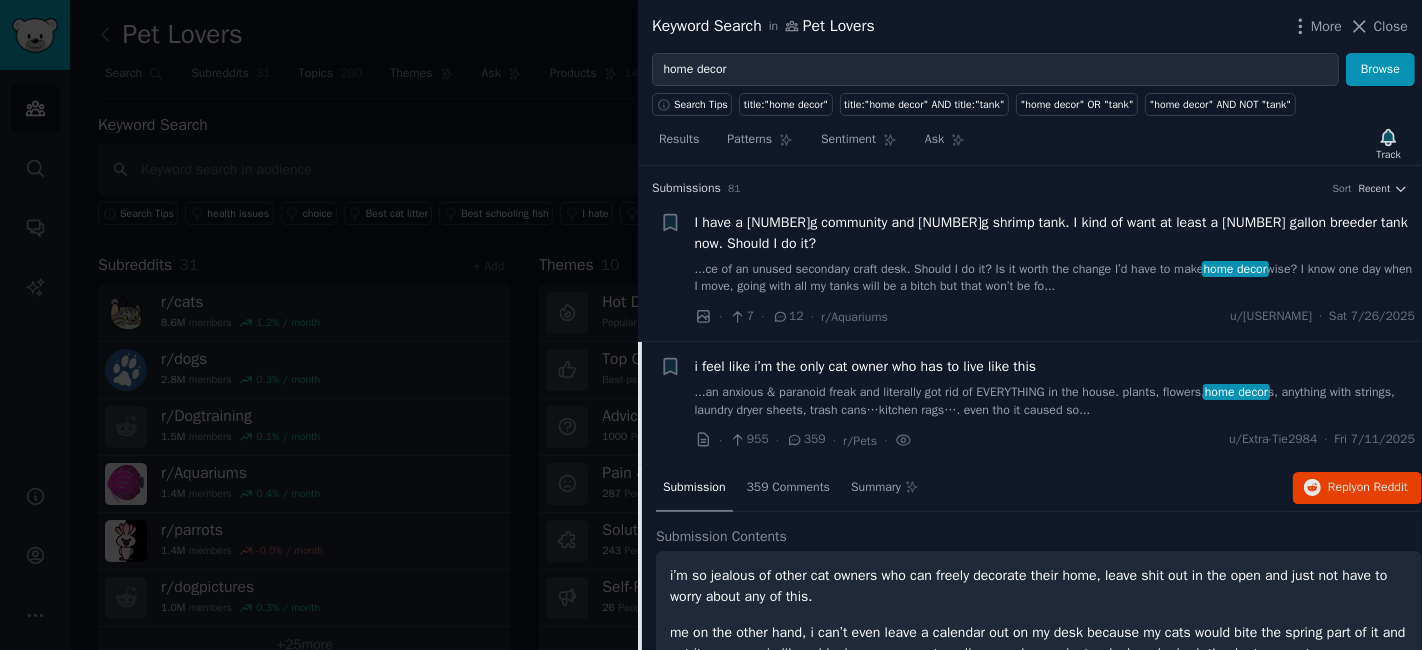 scroll, scrollTop: 0, scrollLeft: 0, axis: both 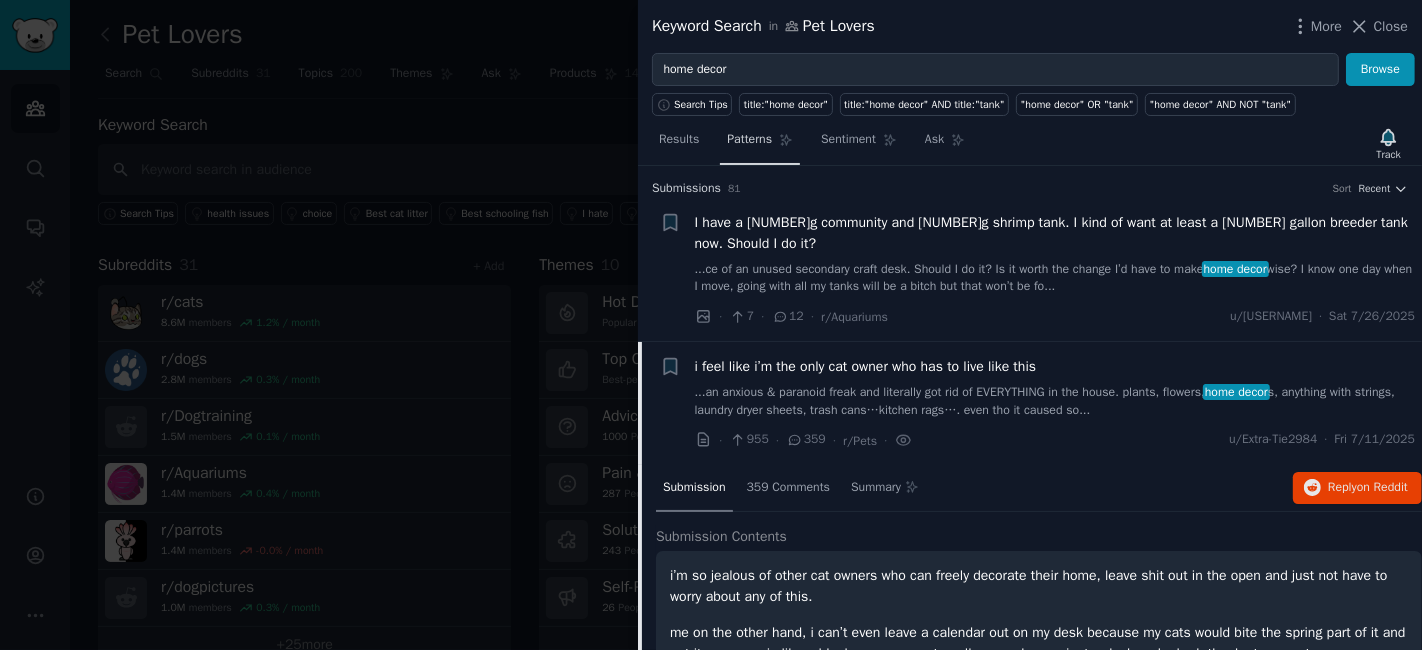 click on "Patterns" at bounding box center (749, 140) 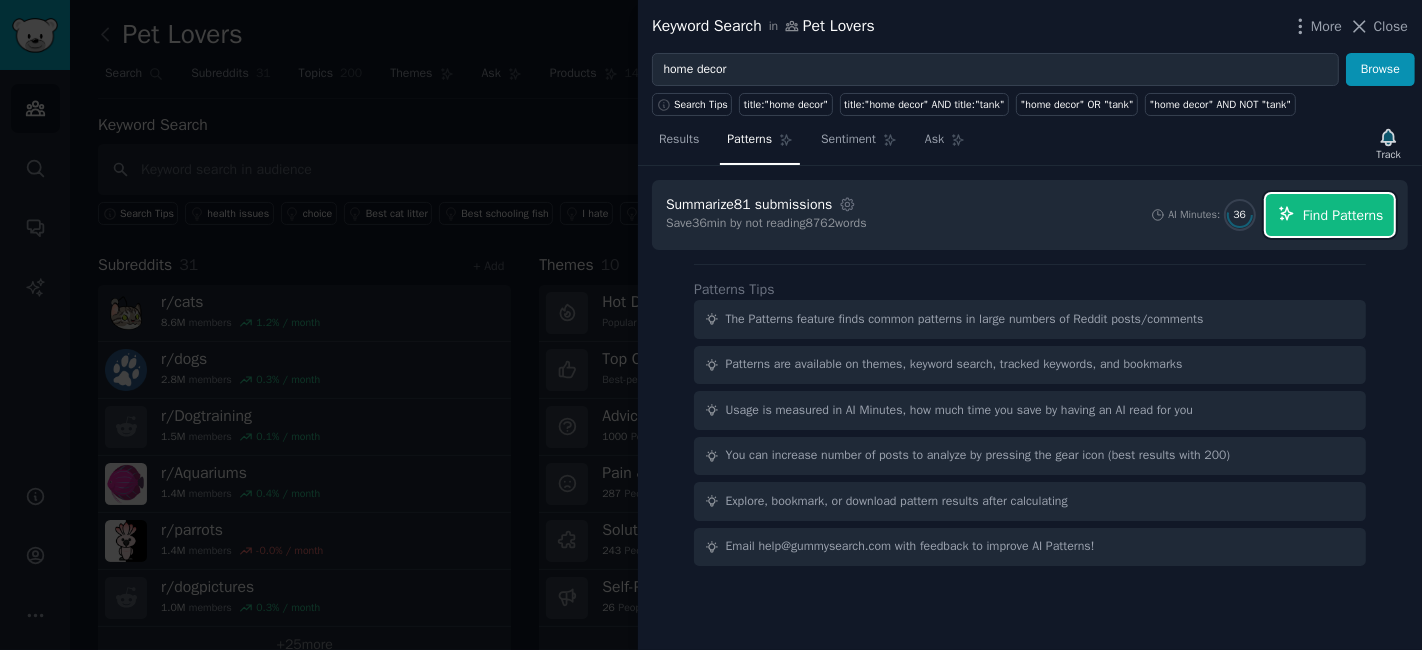 click on "Find Patterns" at bounding box center [1343, 215] 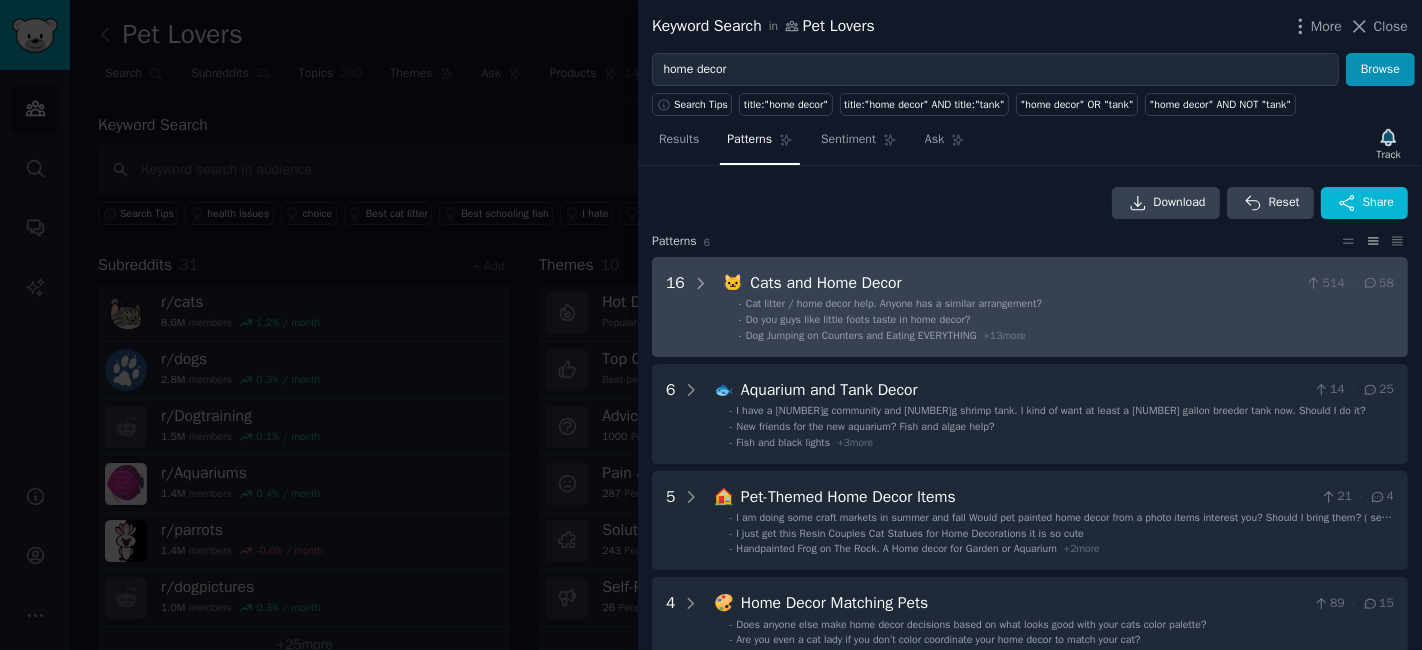 click on "- Cat litter / home decor help. Anyone has a similar arrangement?" at bounding box center (1066, 304) 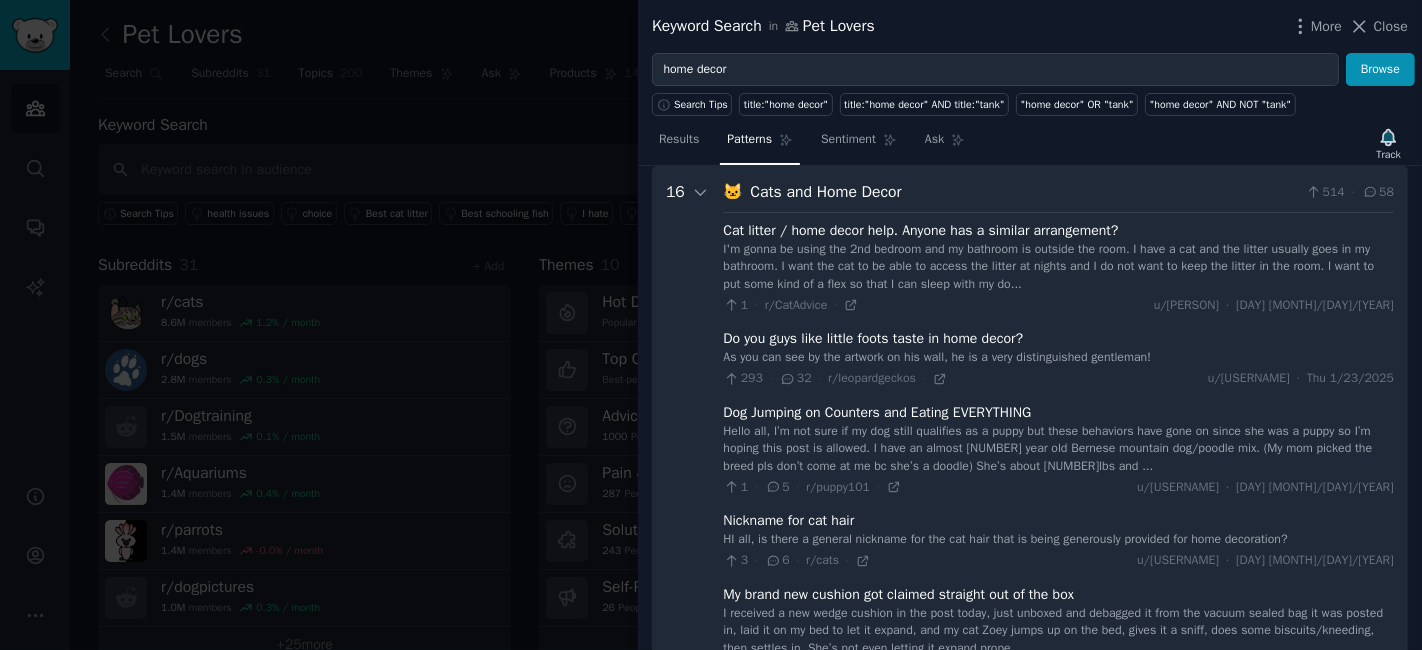 scroll, scrollTop: 0, scrollLeft: 0, axis: both 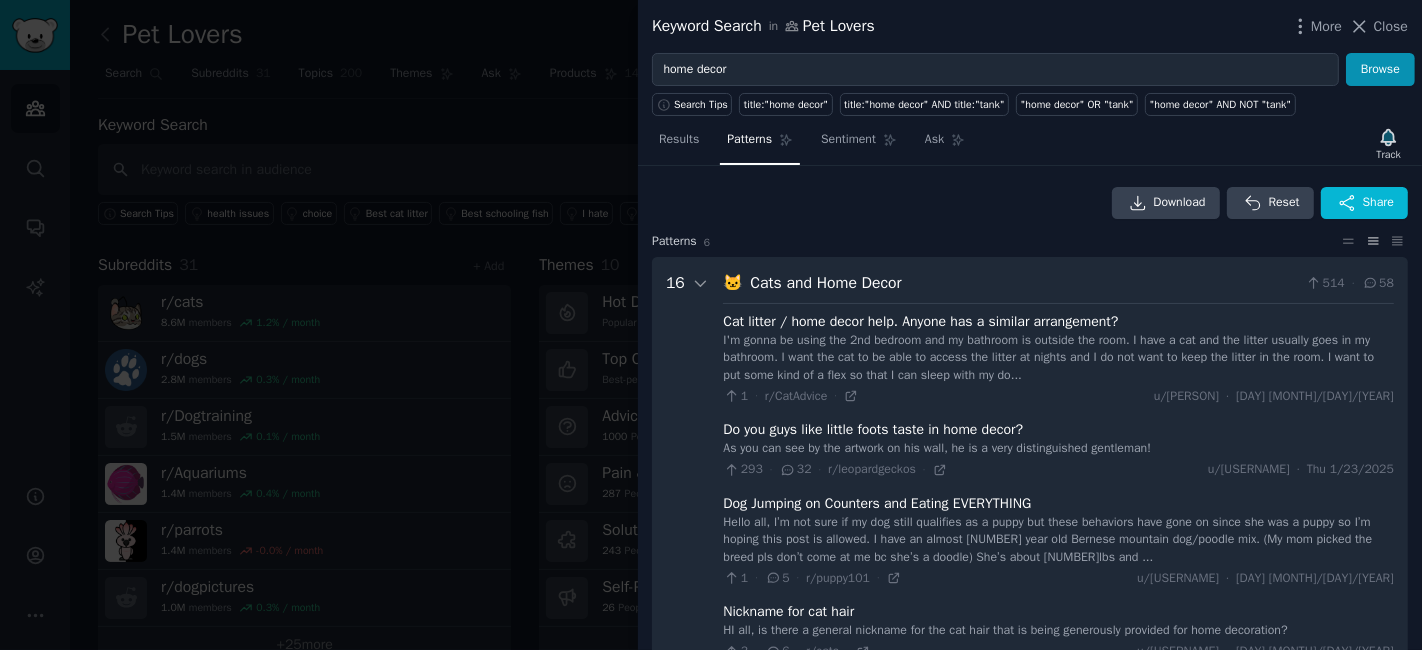 click on "I'm gonna be using the 2nd bedroom and my bathroom is outside the room. I have a cat and the litter usually goes in my bathroom. I want the cat to be able to access the litter at nights and I do not want to keep the litter in the room. I want to put some kind of a flex so that I can sleep with my do..." at bounding box center [1058, 358] 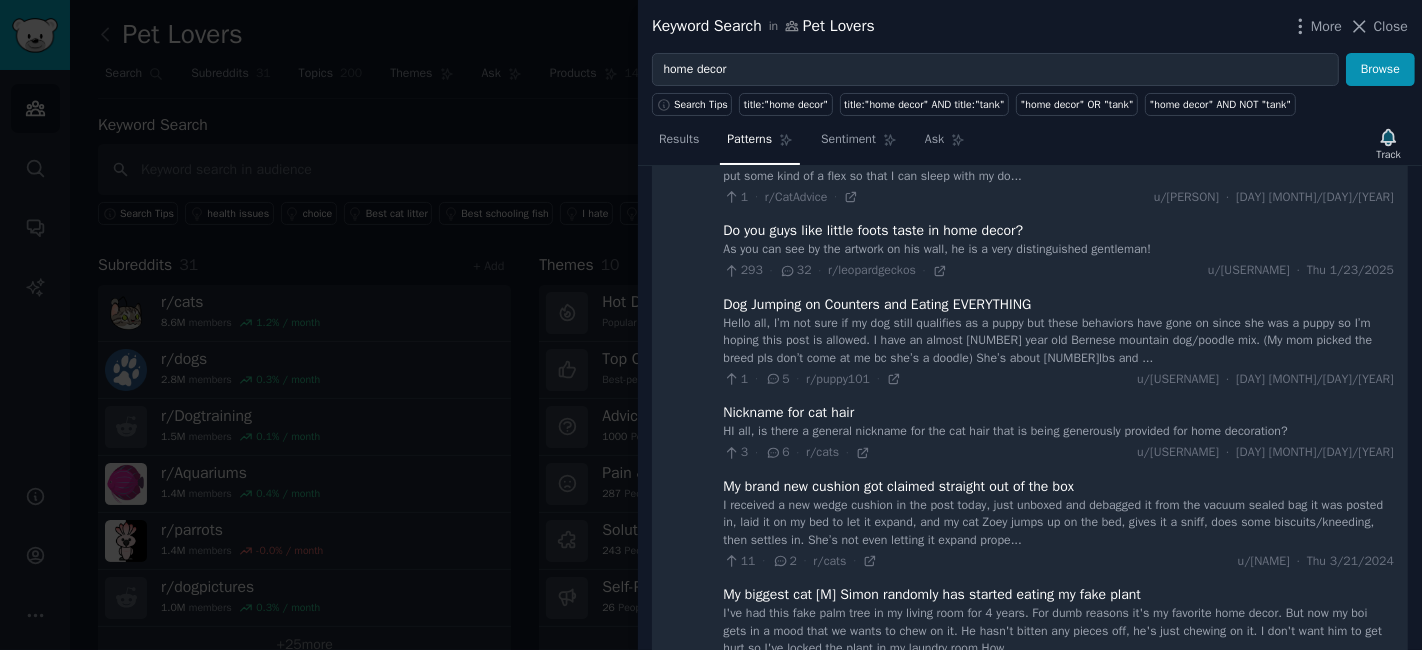scroll, scrollTop: 0, scrollLeft: 0, axis: both 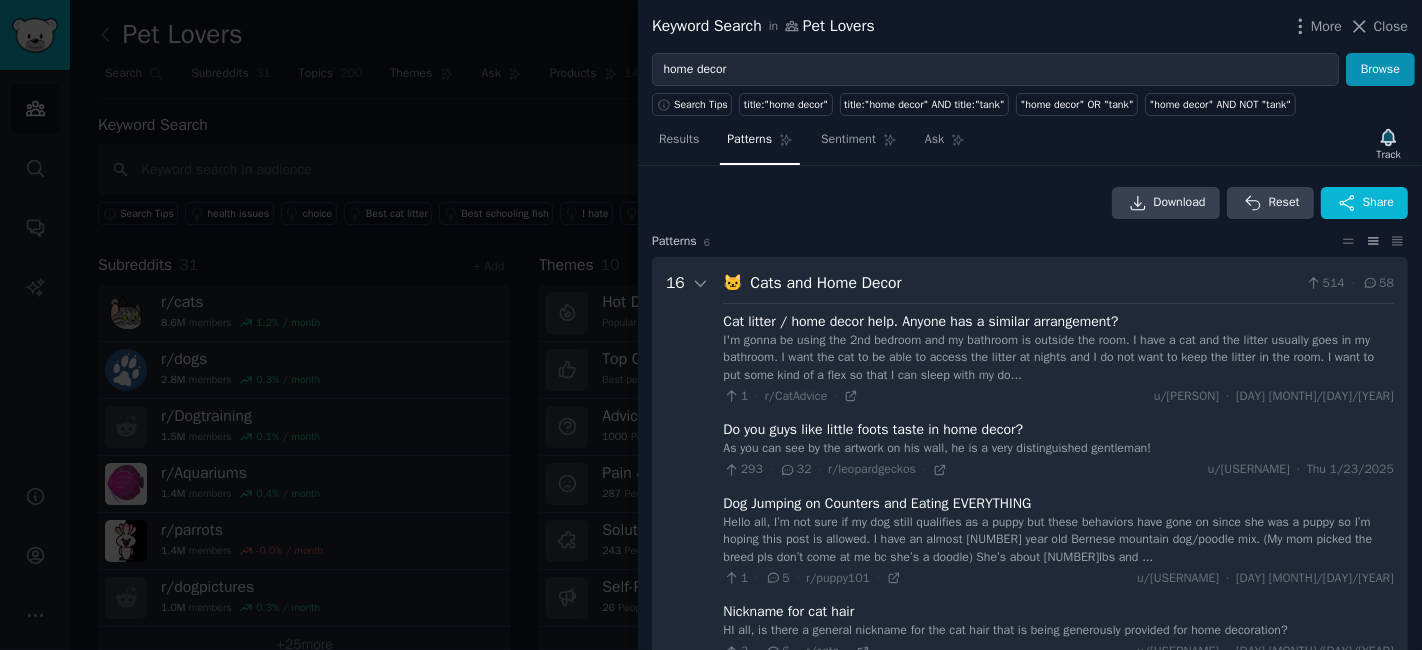 click 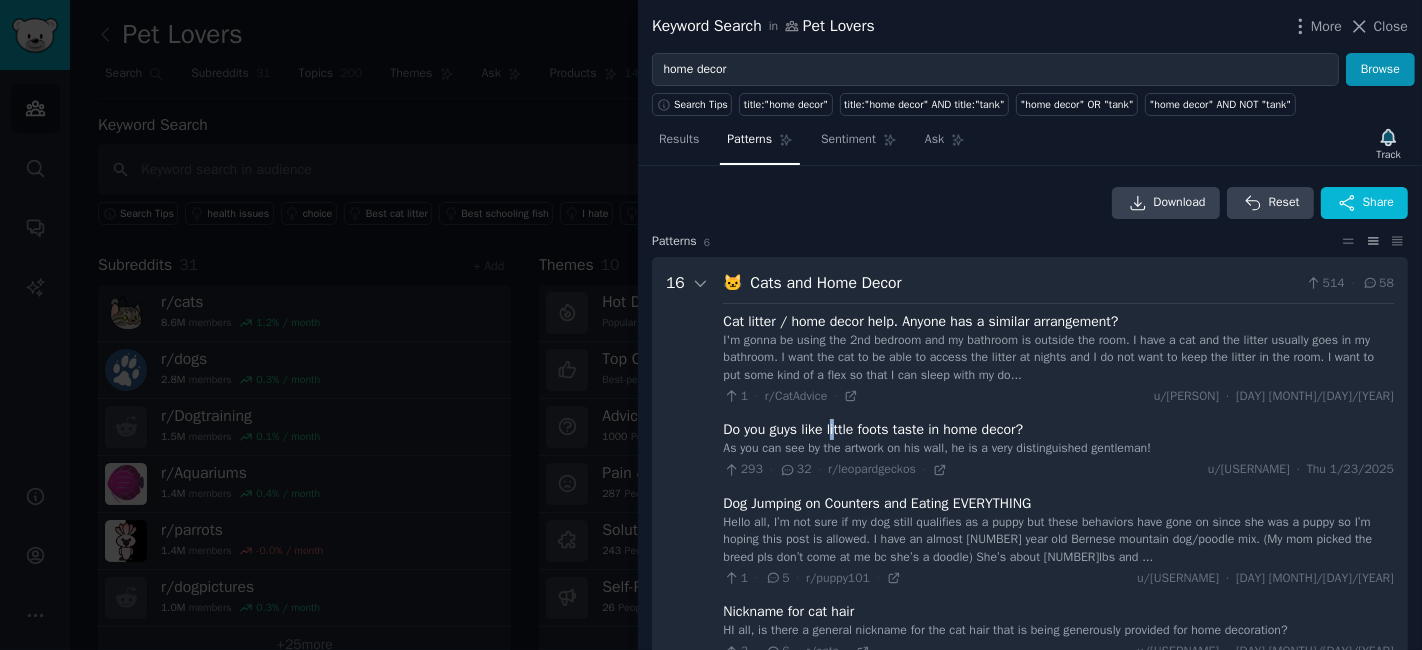 click on "Do you guys like little foots taste in home decor?" at bounding box center (873, 429) 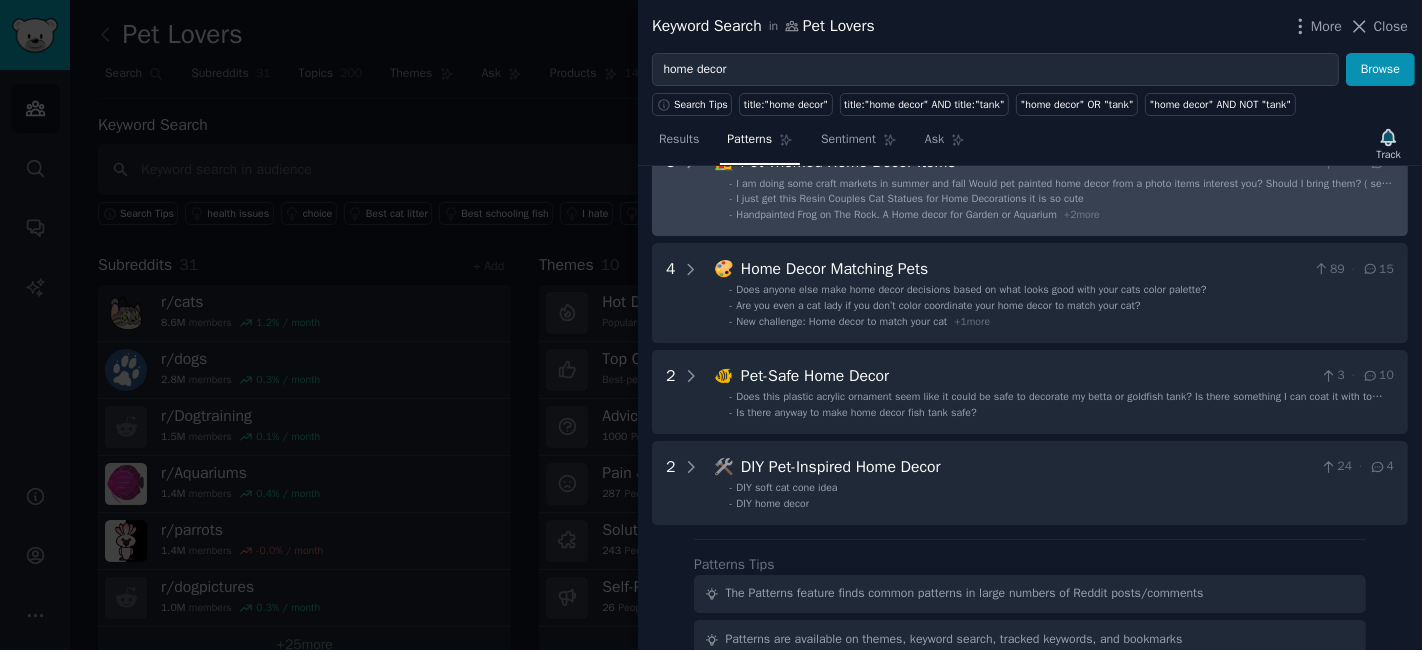 scroll, scrollTop: 1555, scrollLeft: 0, axis: vertical 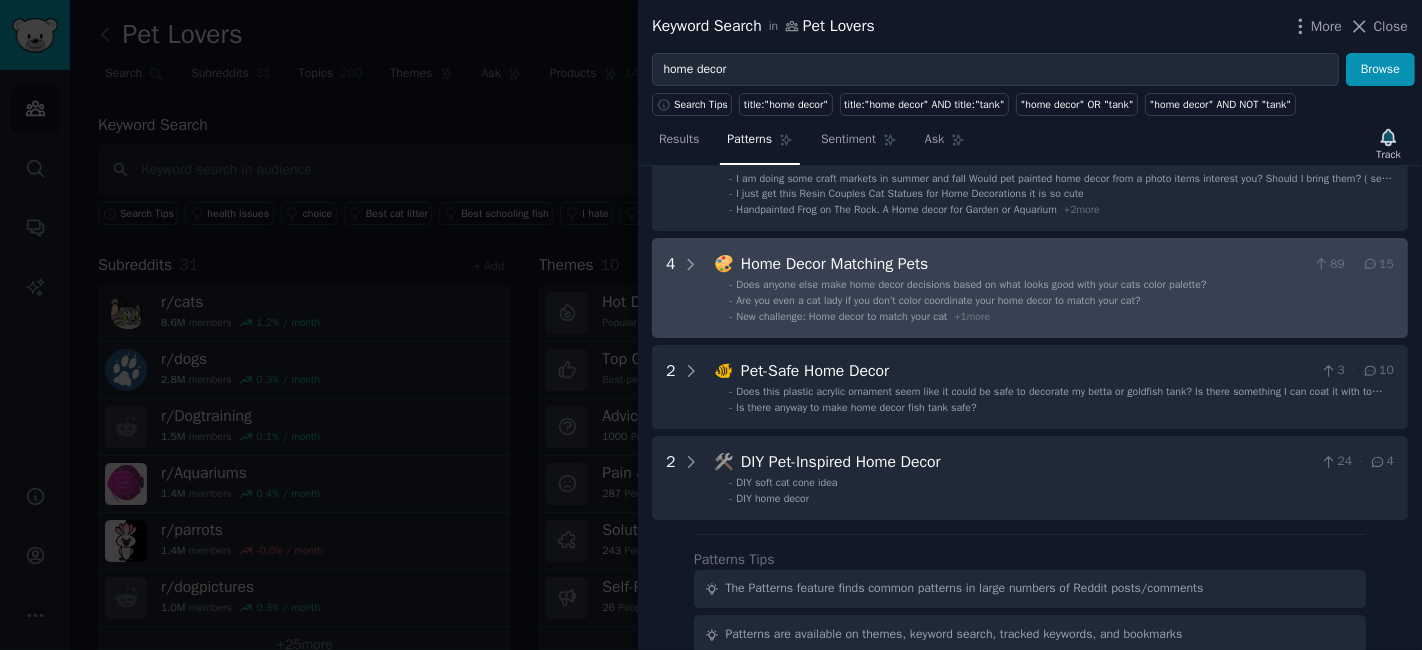 click on "Does anyone else make home decor decisions based on what looks good with your cats color palette?" at bounding box center [971, 285] 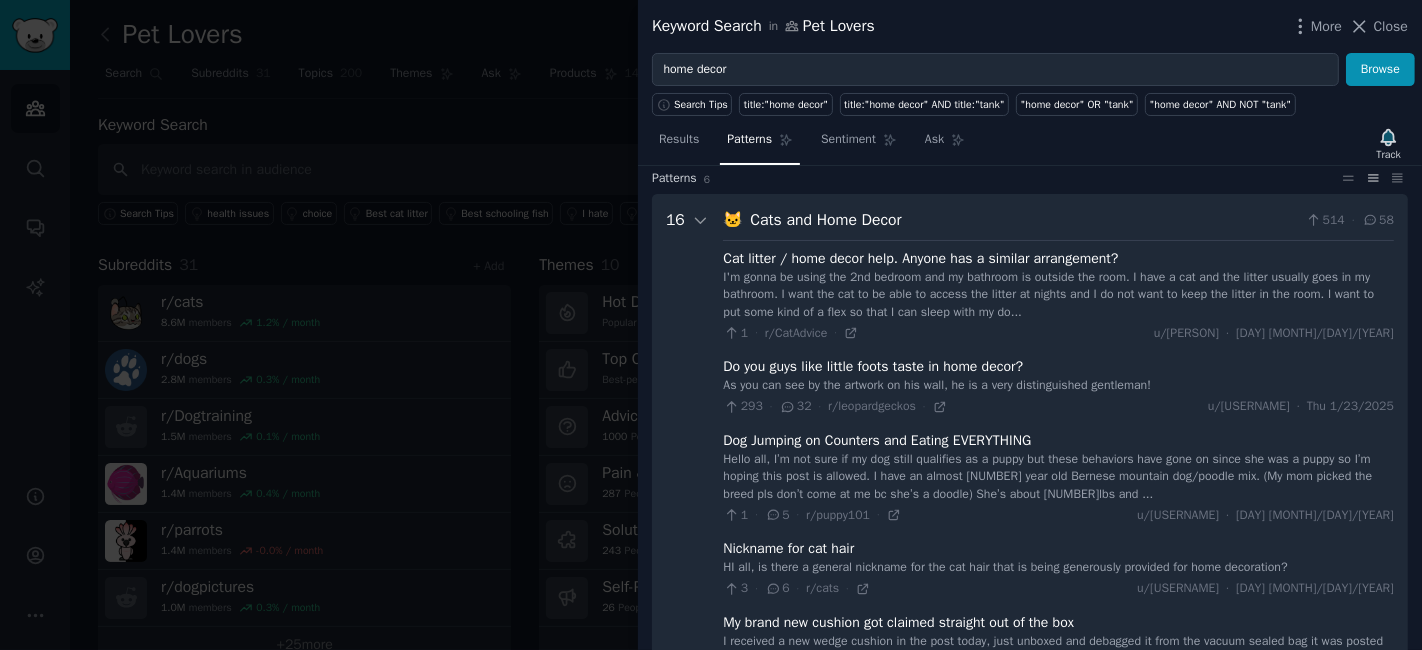 scroll, scrollTop: 0, scrollLeft: 0, axis: both 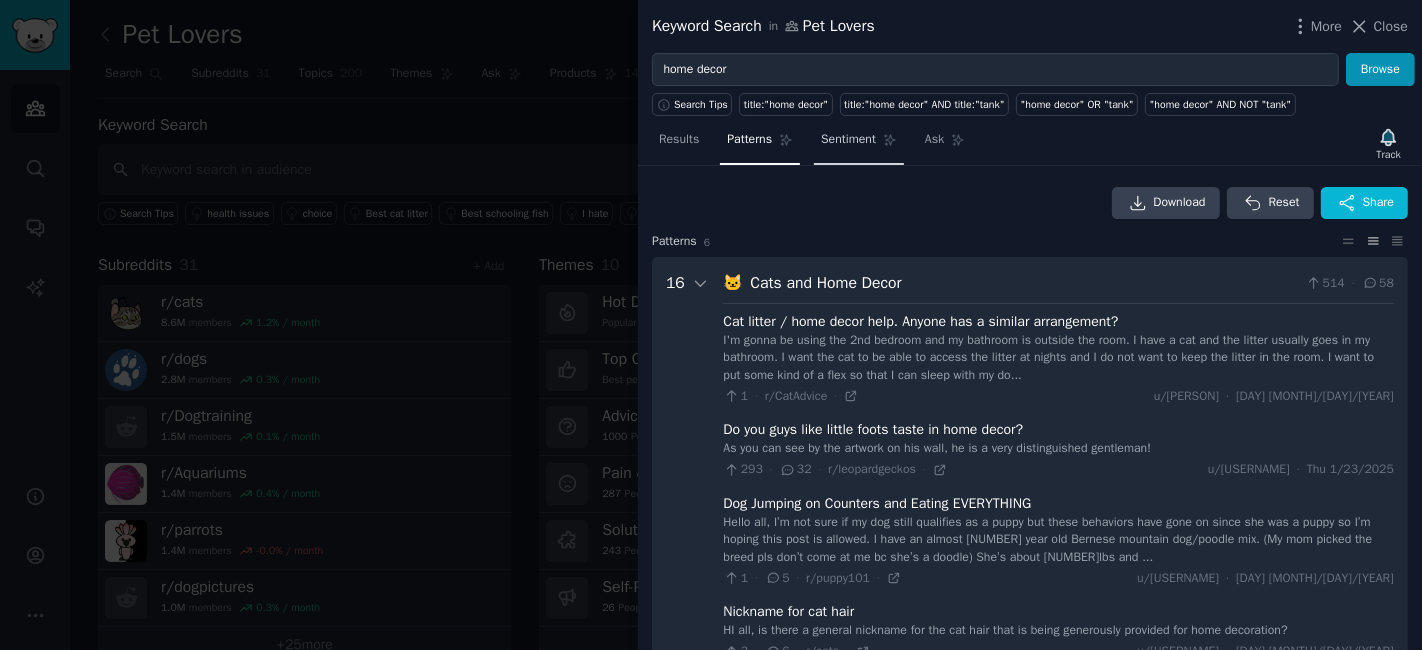 click on "Sentiment" at bounding box center (848, 140) 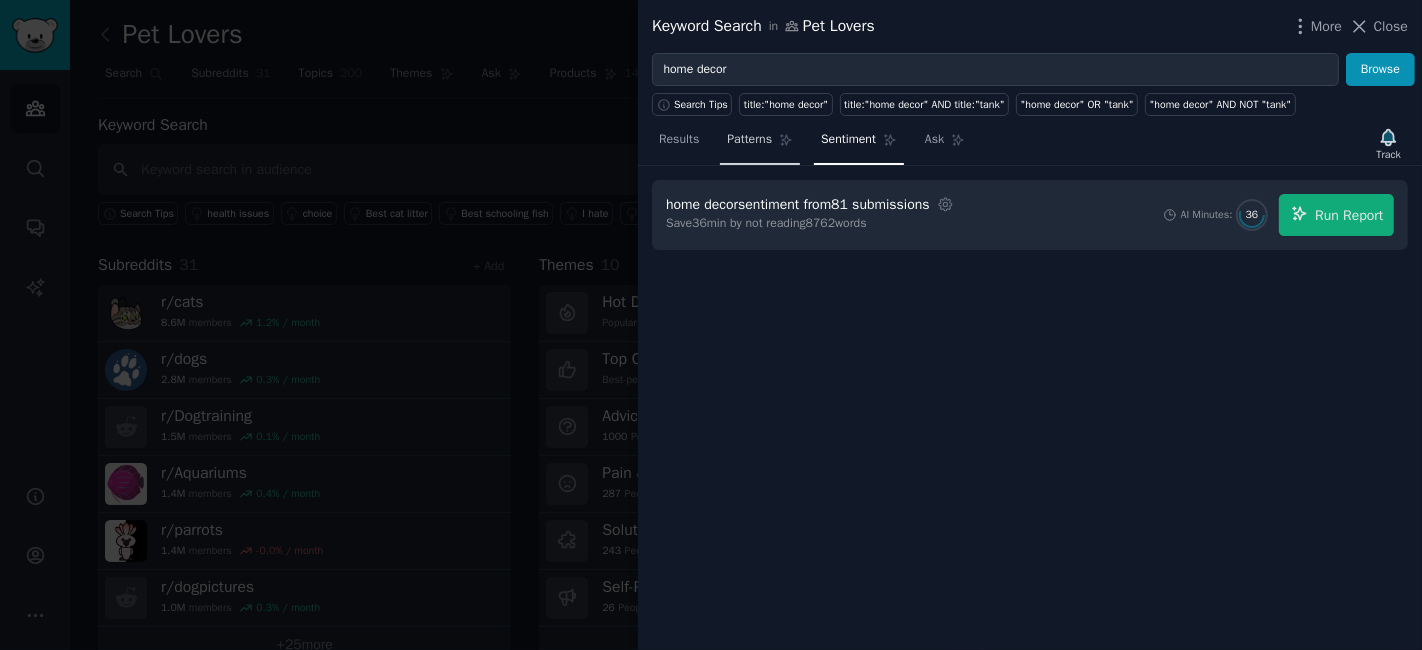click on "Patterns" at bounding box center [760, 144] 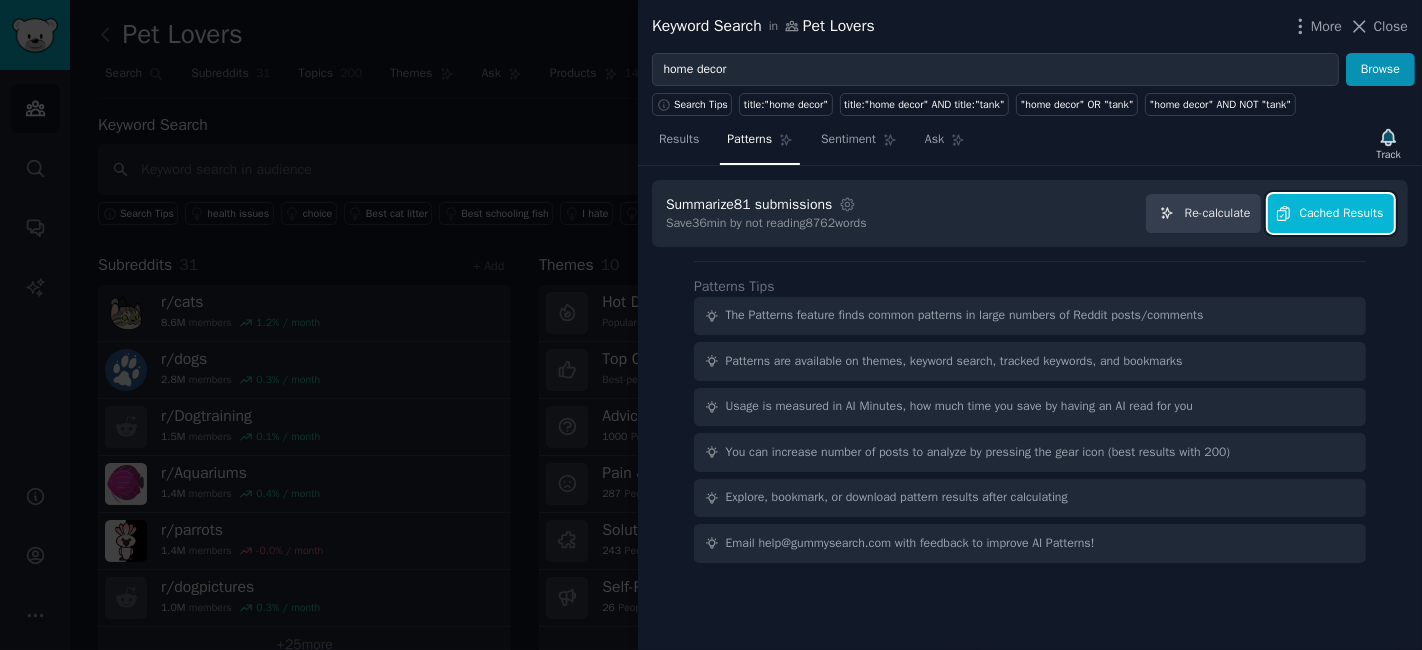 click on "Cached Results" at bounding box center [1342, 214] 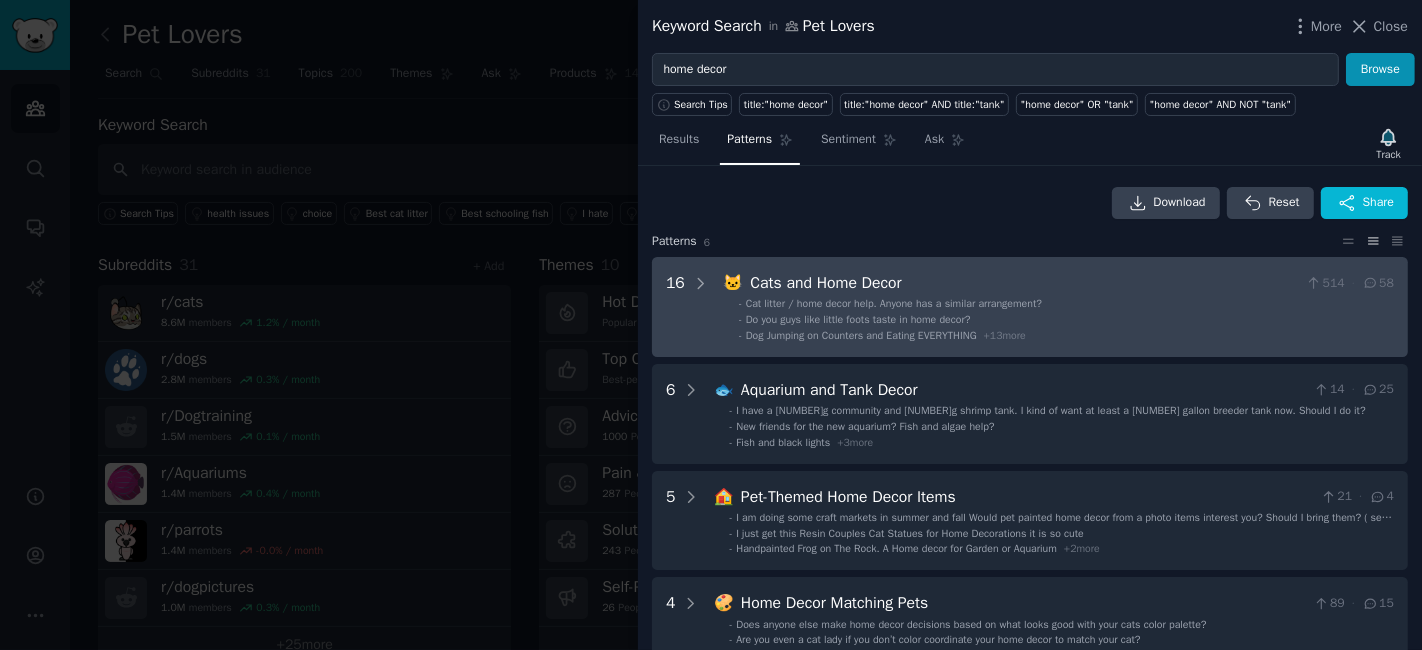click on "Cat litter / home decor help. Anyone has a similar arrangement?" at bounding box center (894, 303) 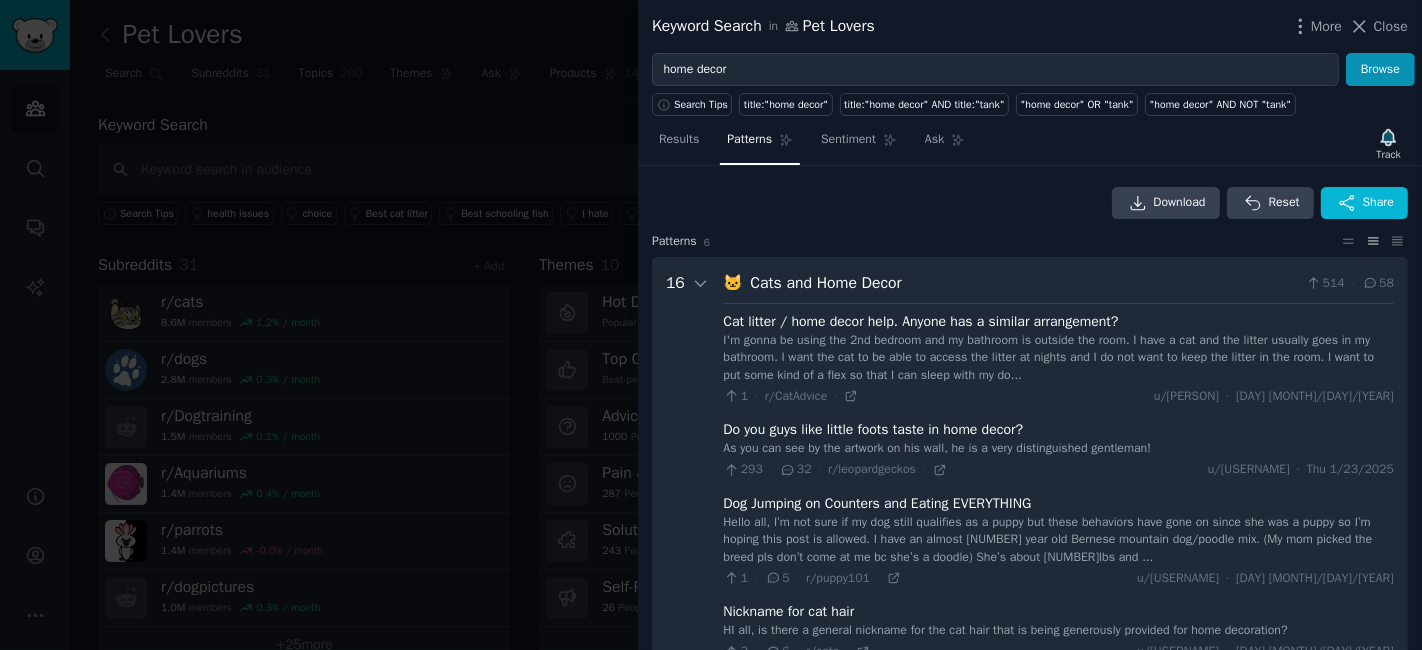 scroll, scrollTop: 91, scrollLeft: 0, axis: vertical 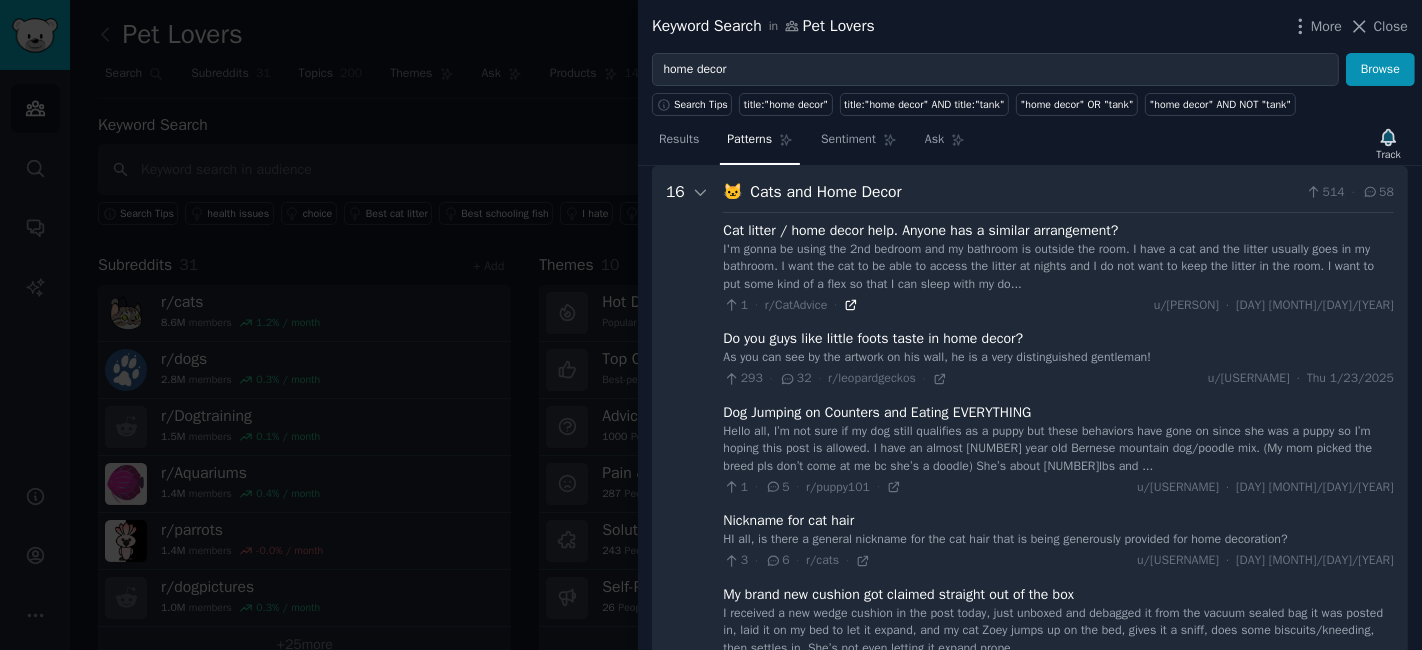 click 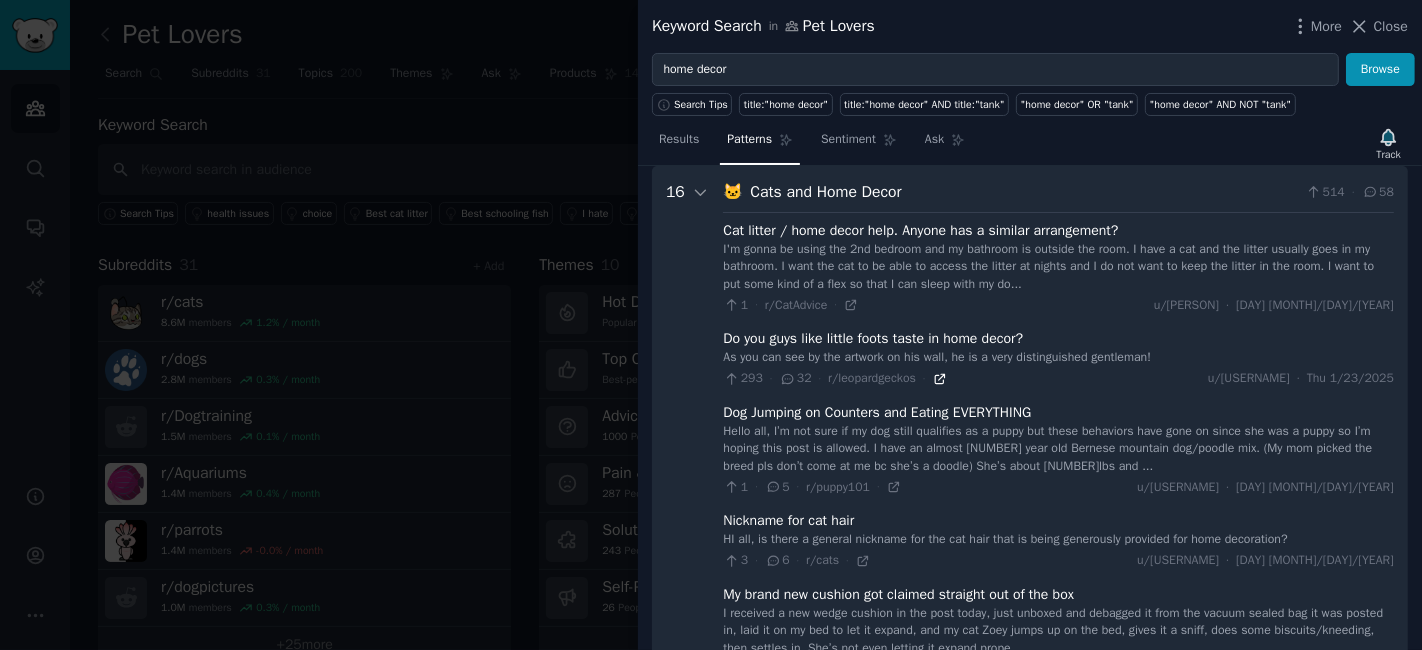 click 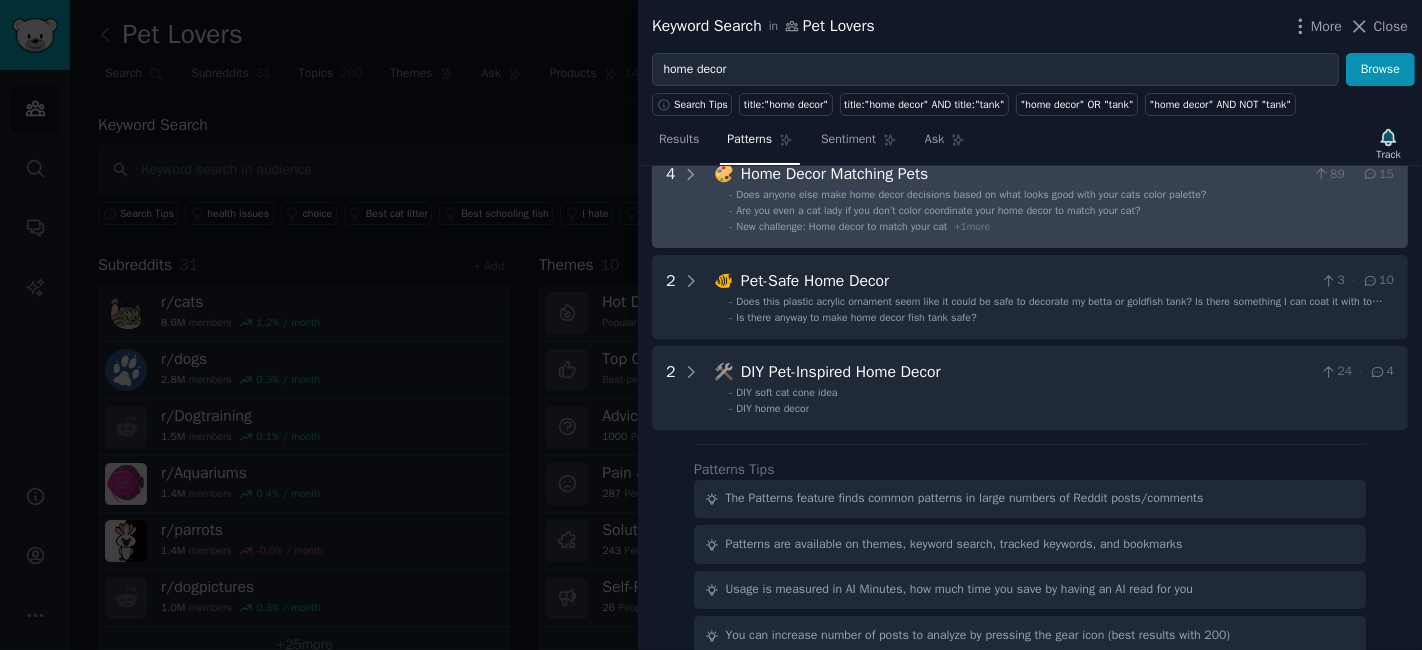 scroll, scrollTop: 1758, scrollLeft: 0, axis: vertical 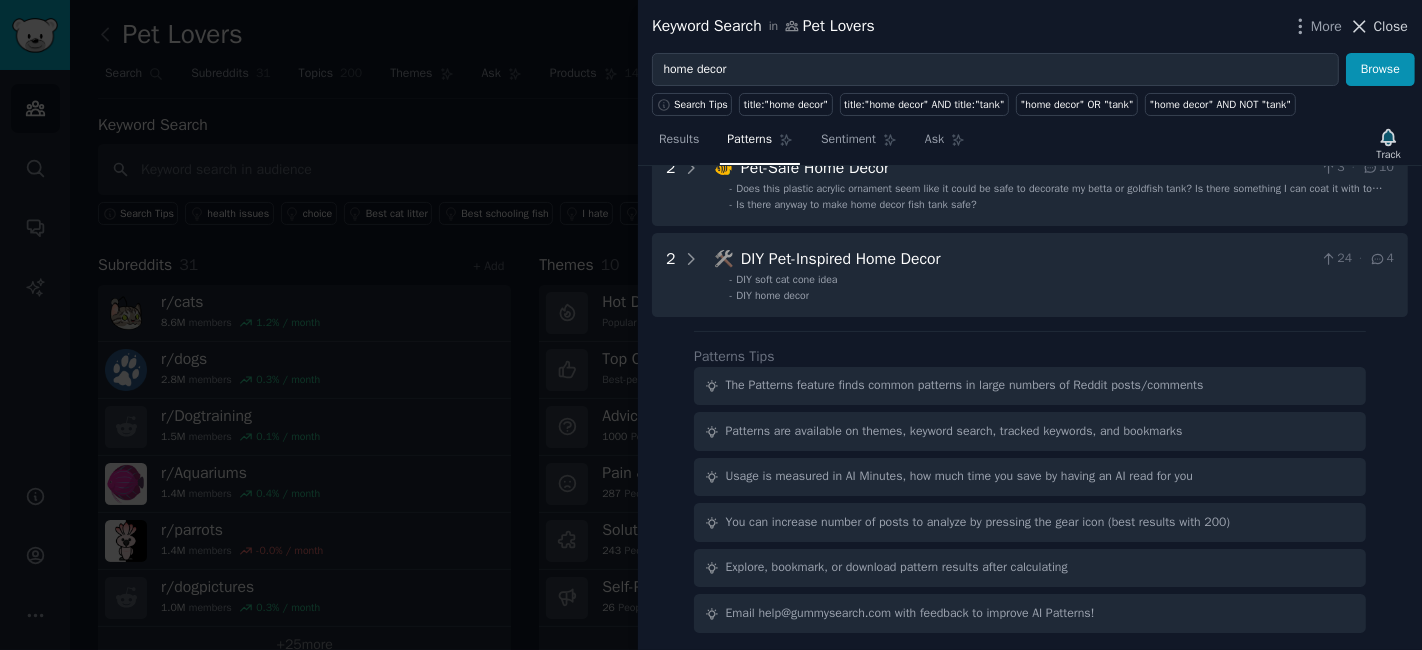click on "Close" at bounding box center (1378, 26) 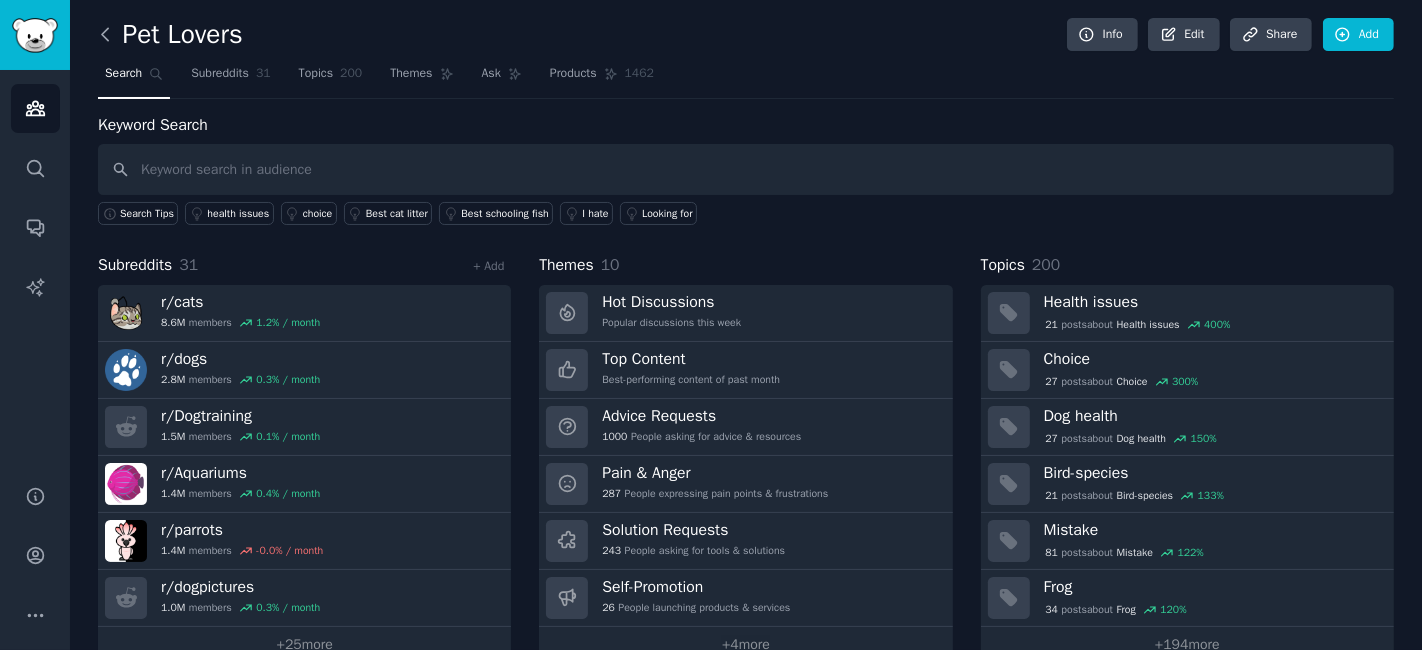 click 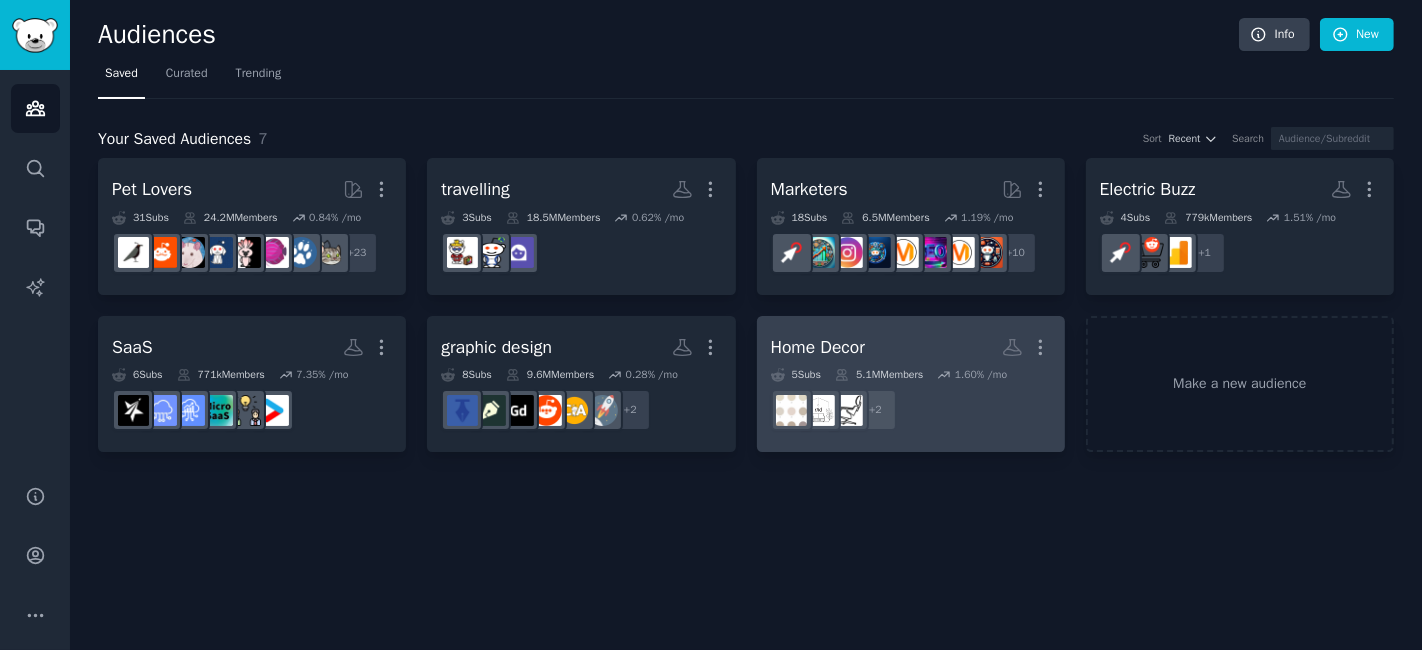 click on "Home Decor More" at bounding box center (911, 347) 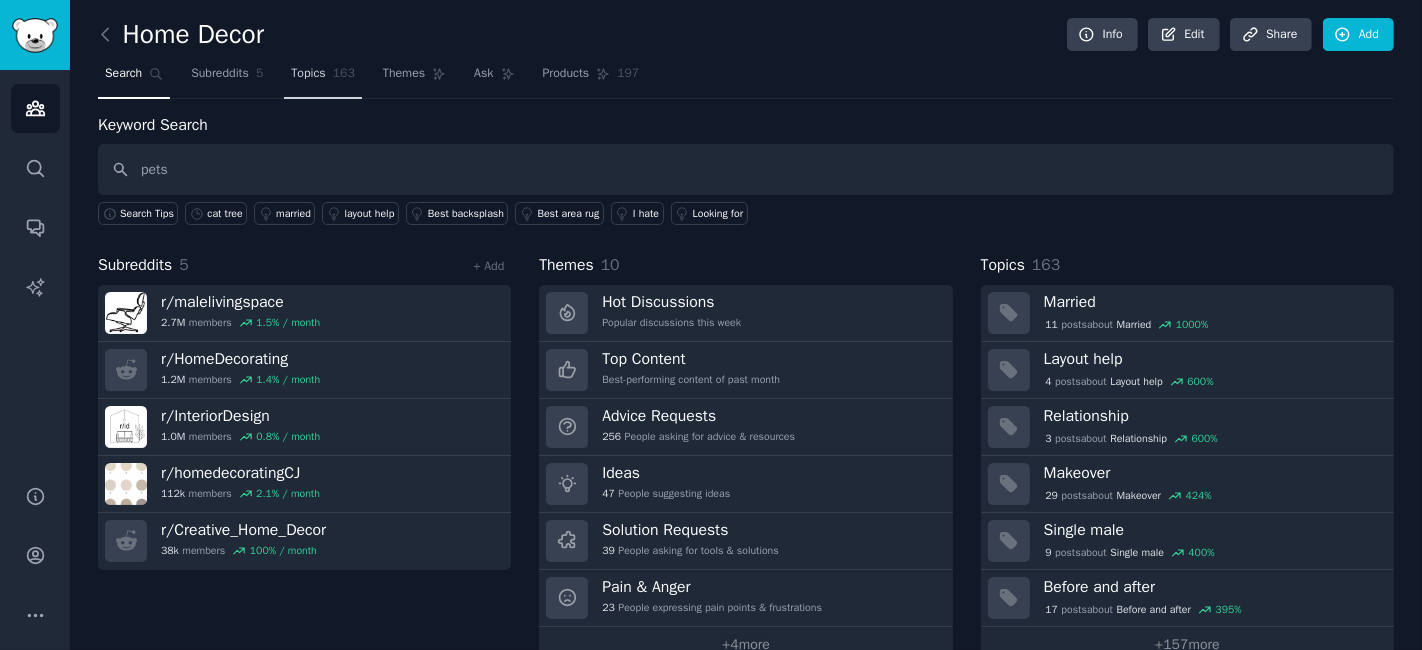 type on "pets" 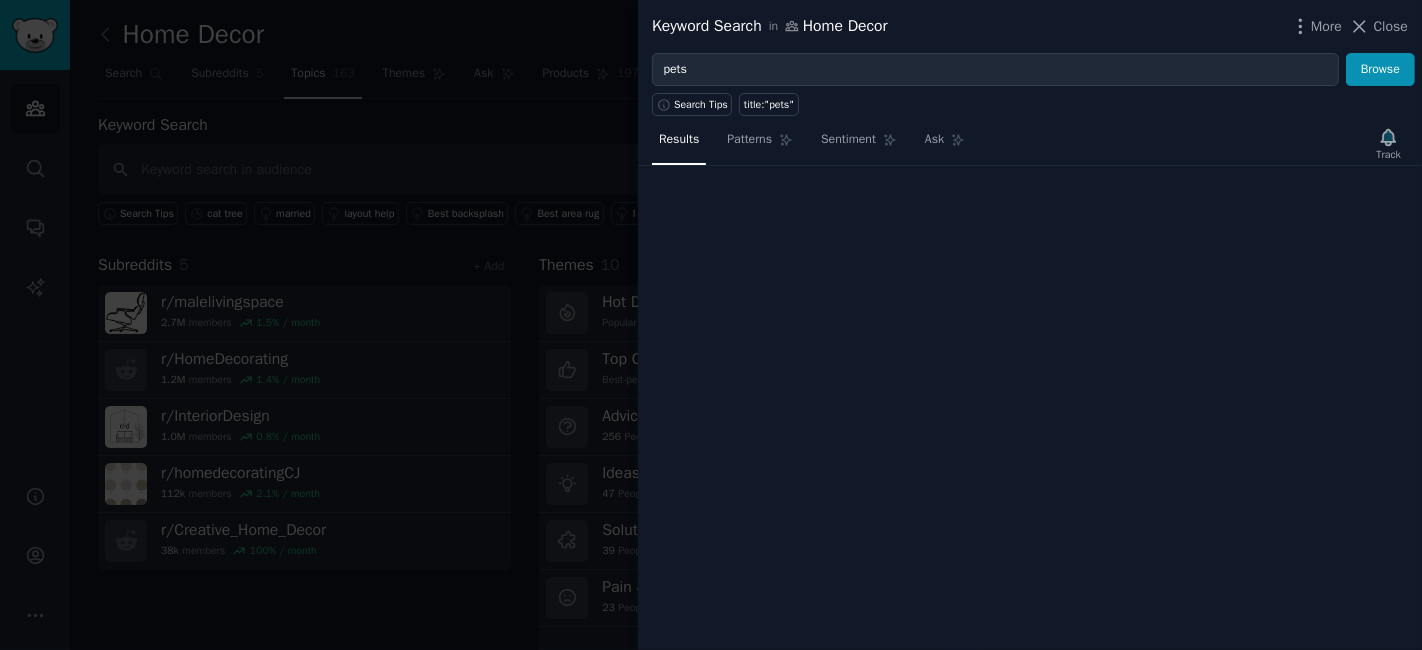 type 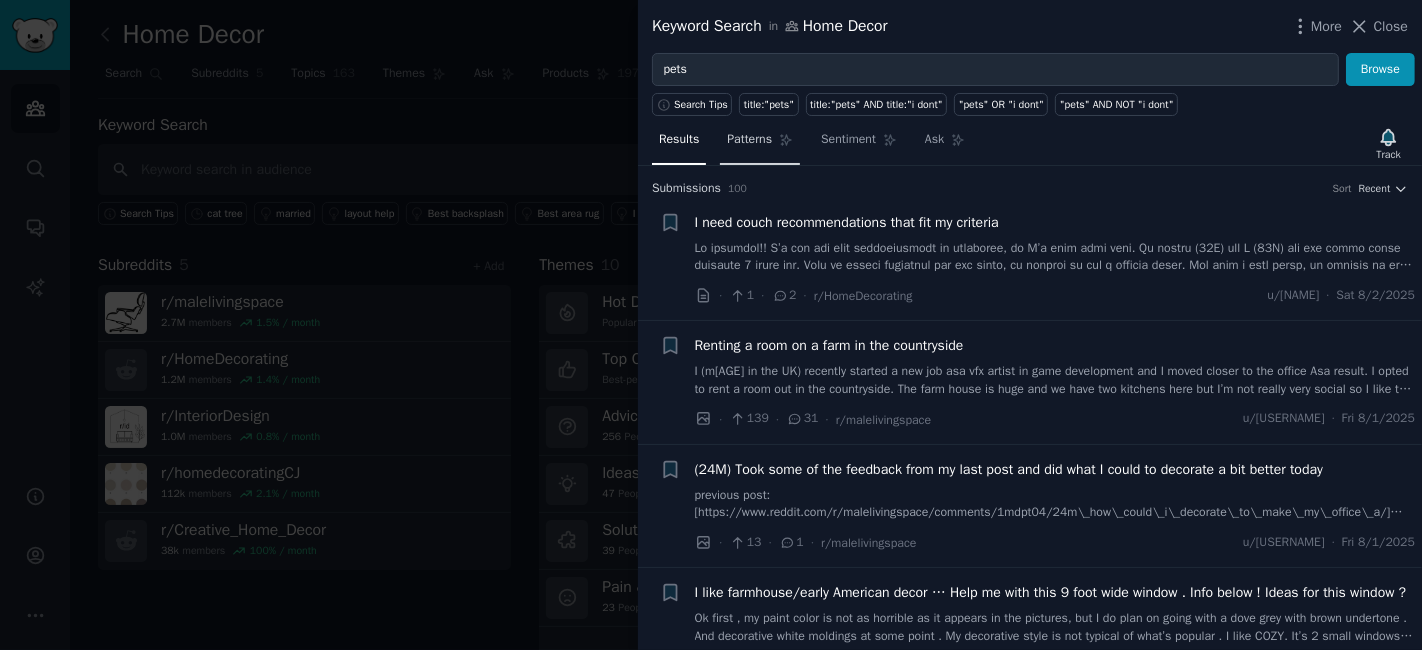 click on "Patterns" at bounding box center [749, 140] 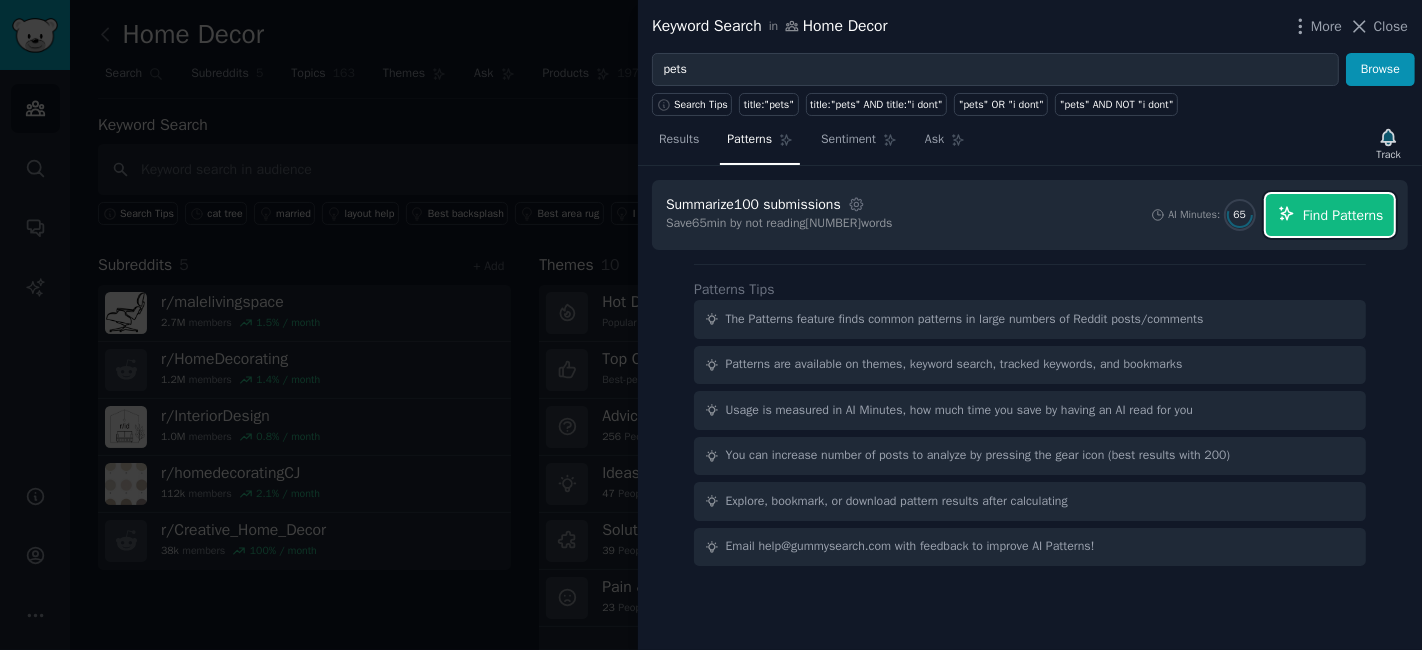 click on "Find Patterns" at bounding box center [1343, 215] 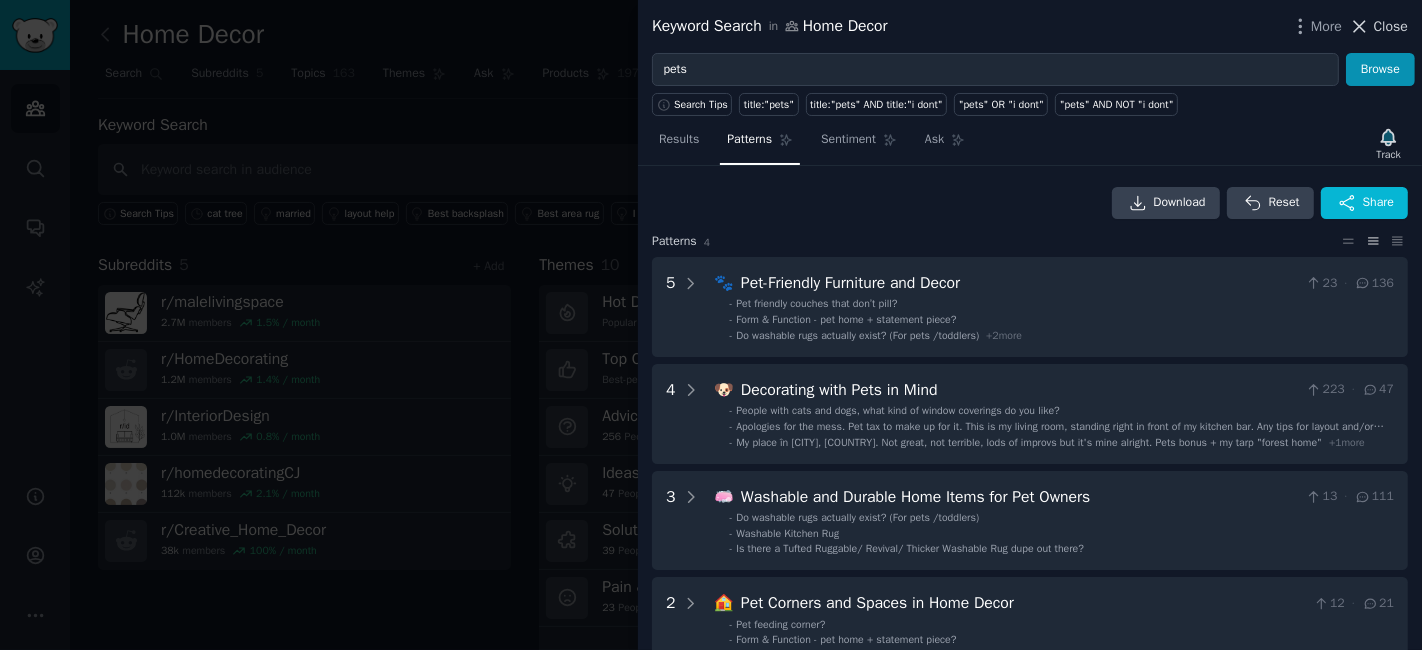 click 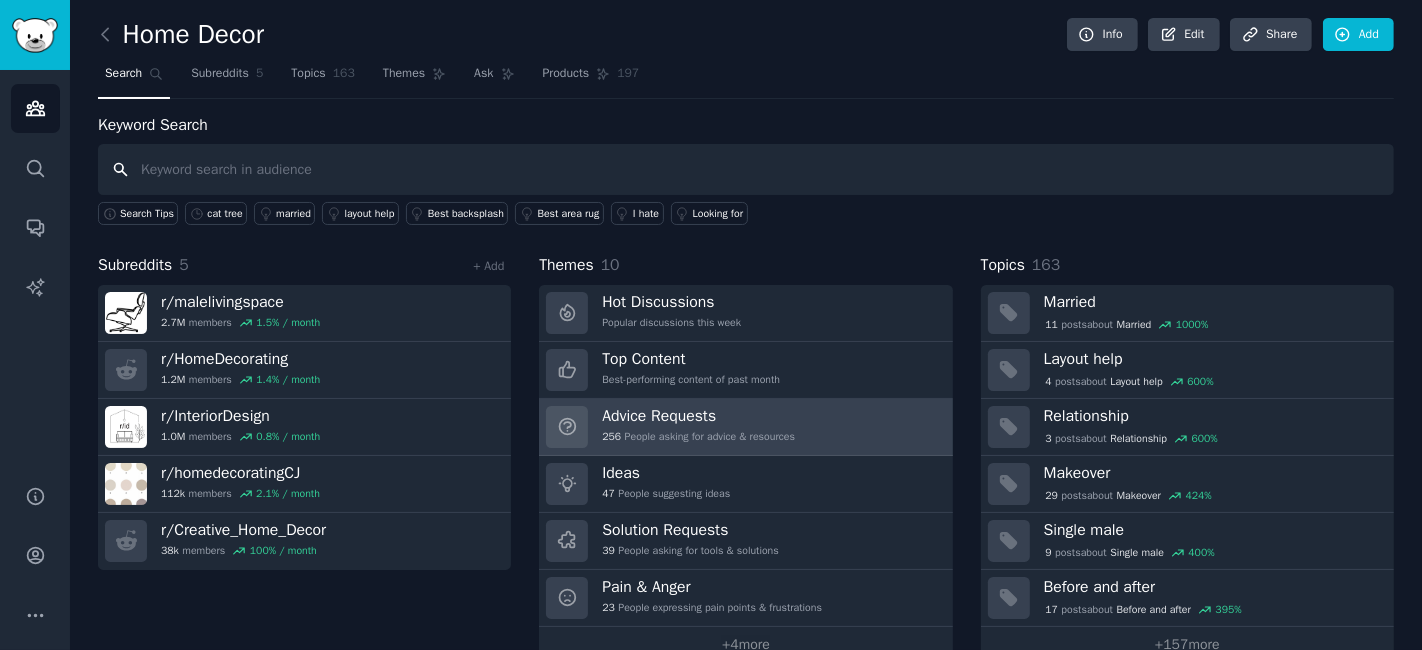 scroll, scrollTop: 34, scrollLeft: 0, axis: vertical 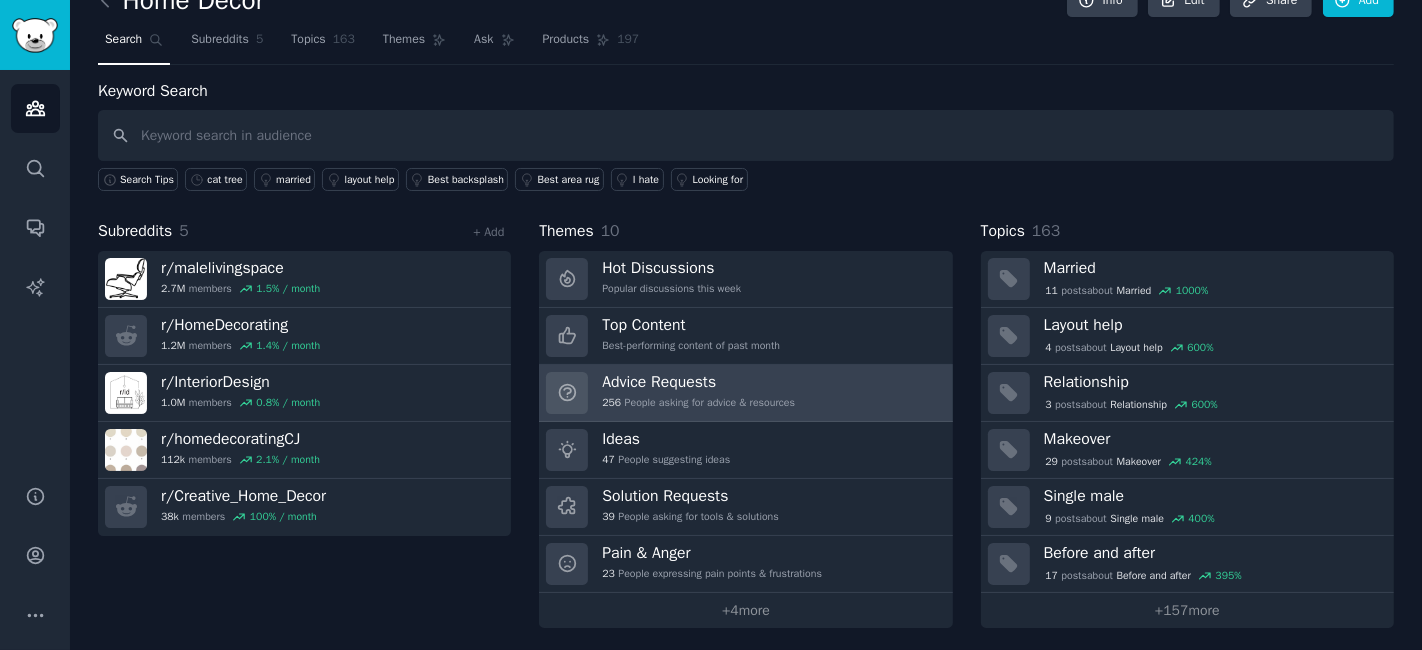 click on "Advice Requests" at bounding box center [698, 382] 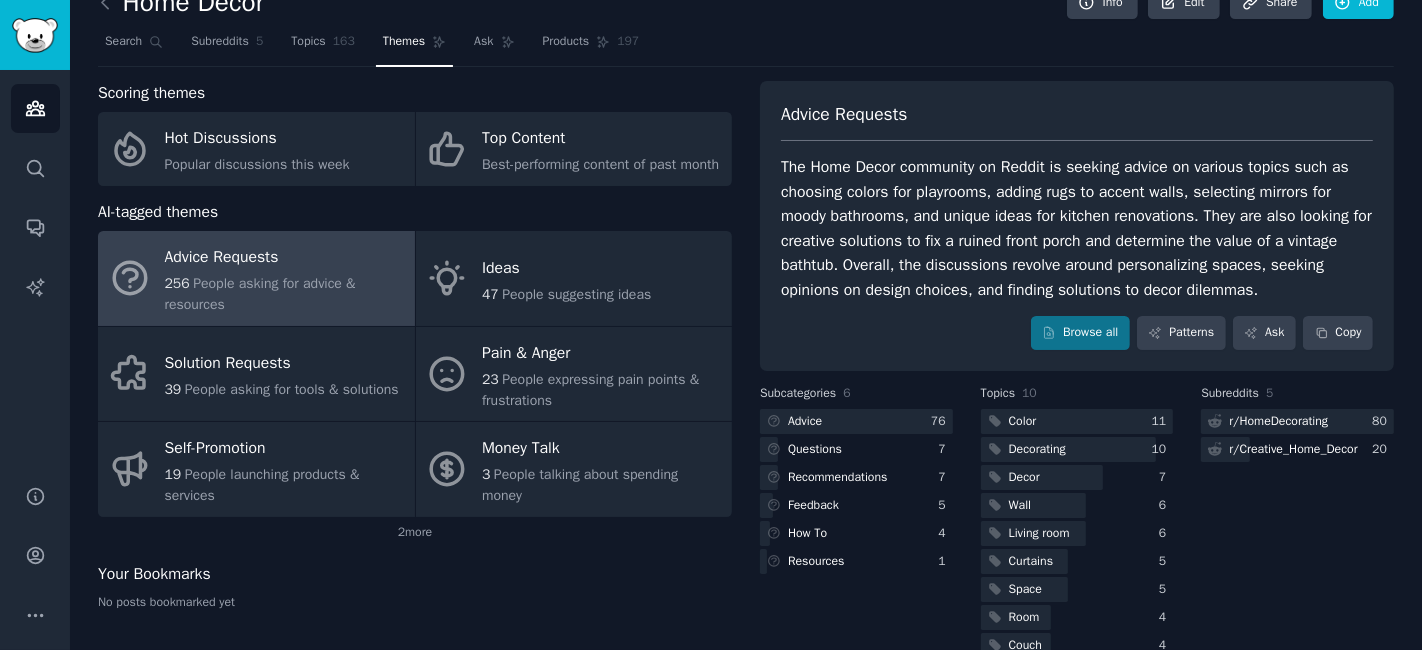 scroll, scrollTop: 0, scrollLeft: 0, axis: both 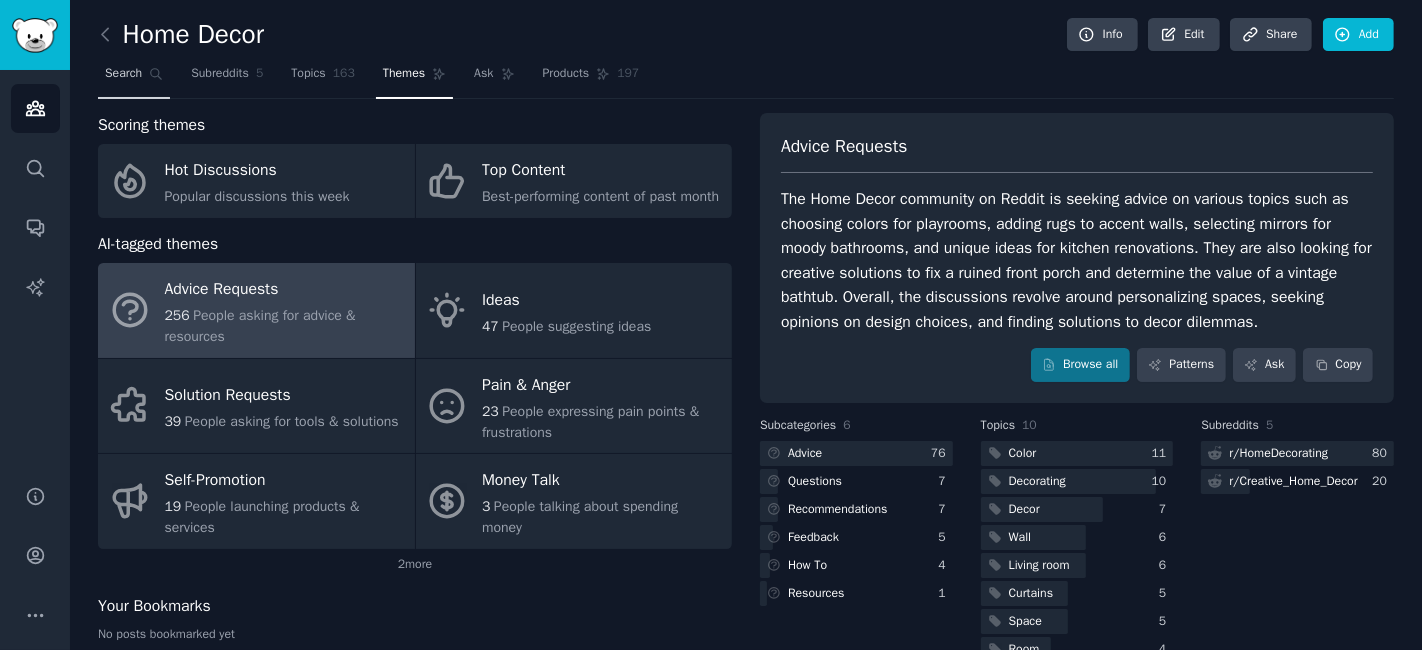 click on "Search" at bounding box center [123, 74] 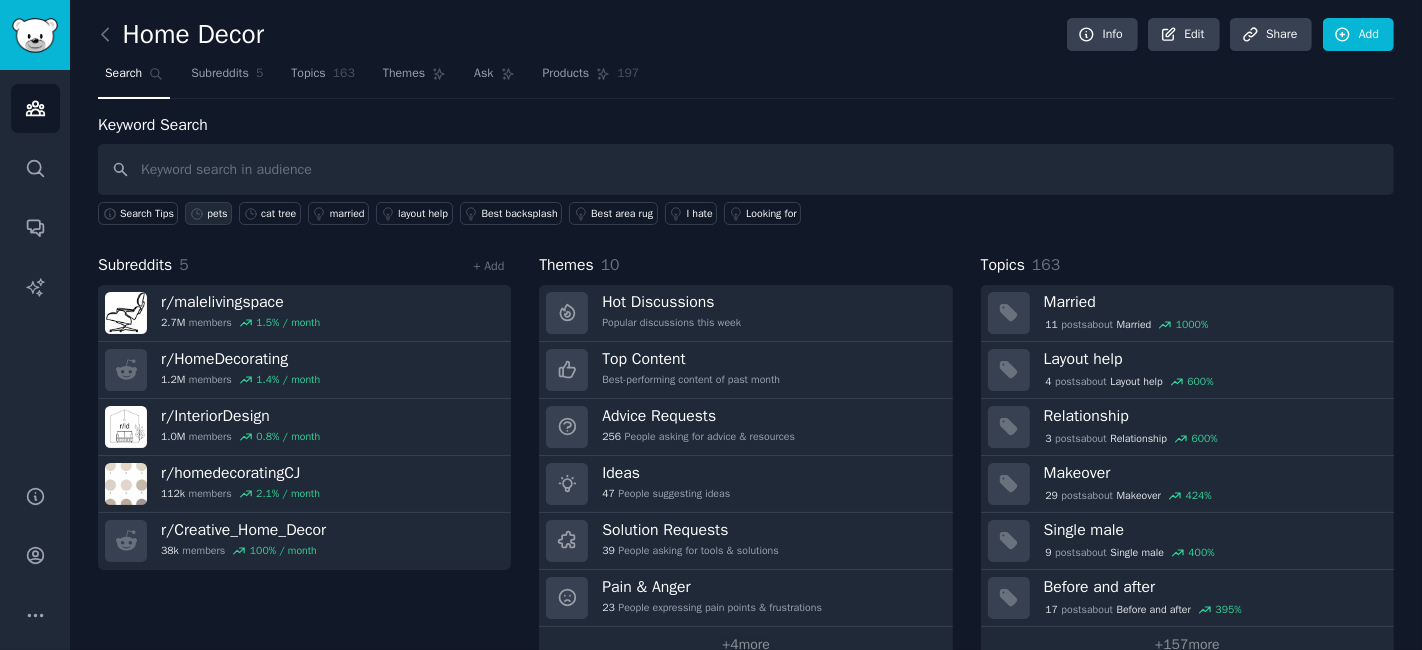 click on "pets" at bounding box center [217, 214] 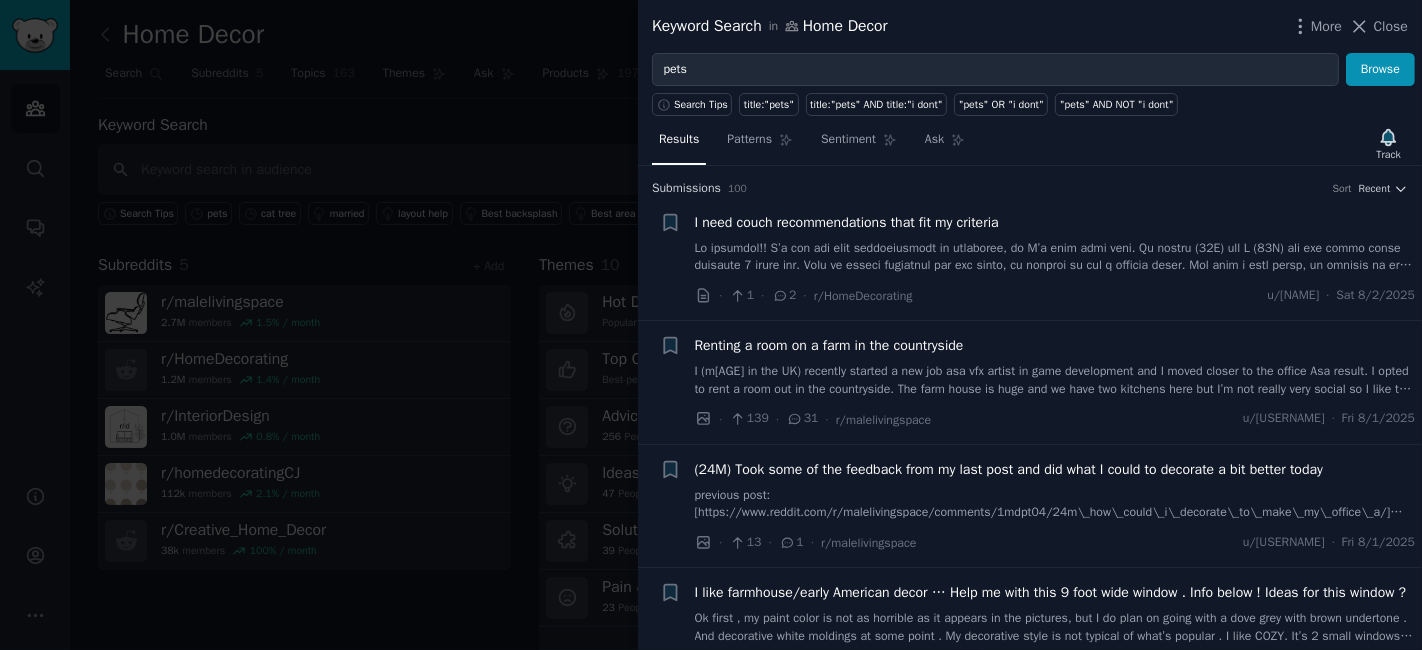 click on "I (m[AGE] in the UK) recently started a new job asa vfx artist in game development and I moved closer to the office Asa result. I opted to rent a room out in the countryside.
The farm house is huge and we have two kitchens here but I’m not really very social so I like to keep to myself, hence the pseudo-kitchen setup.
I have an en-suite in the door next to the sink that has a toilet and shower so I’m really set up here. I wish there was an Internet connection but I’m getting by with a 4g/5g data router of my own.
I have been furnishing the place myself and trying to utilise the space as best I can. It’s not the fanciest place I’ve lived but honestly I live quite a minimal life. The last thing I want to do is replace the bed with a vertical Murphy bed and have gym equipment underneath.
I cycle everywhere, I play violin and I have a pet jumping spider to help me get over my fear of spiders!" at bounding box center (1055, 380) 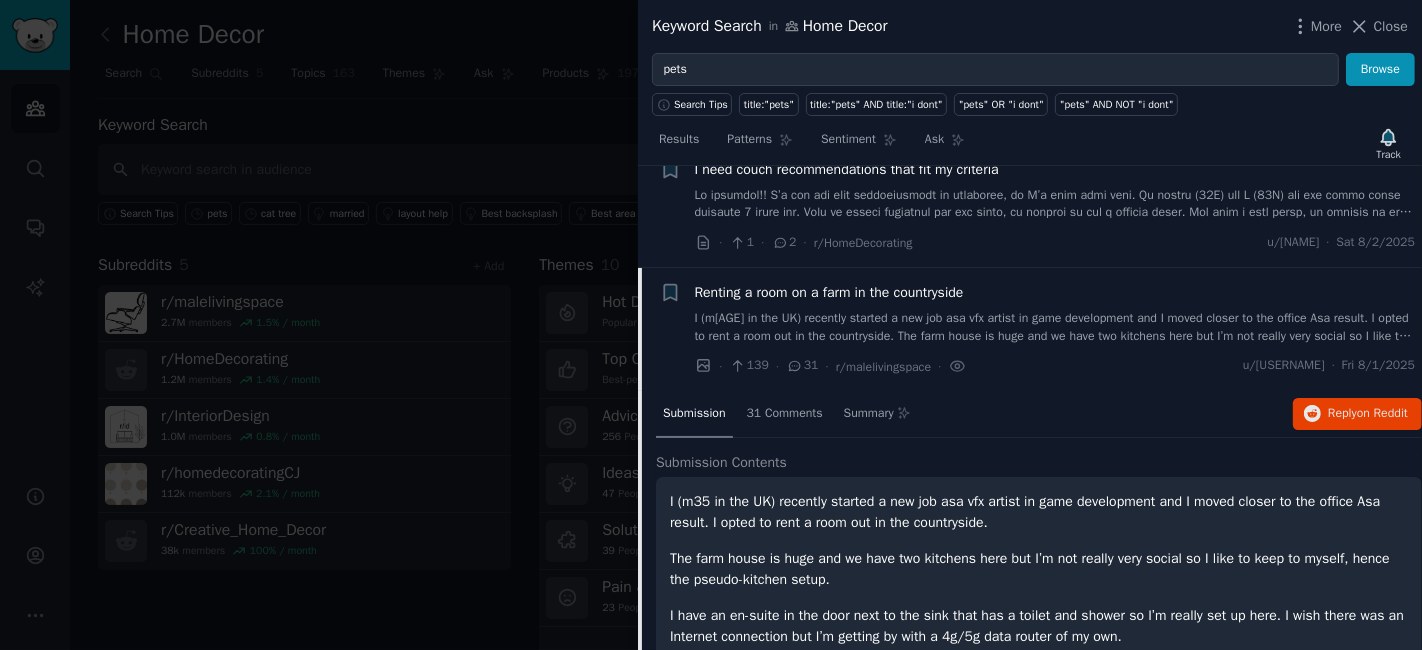 scroll, scrollTop: 0, scrollLeft: 0, axis: both 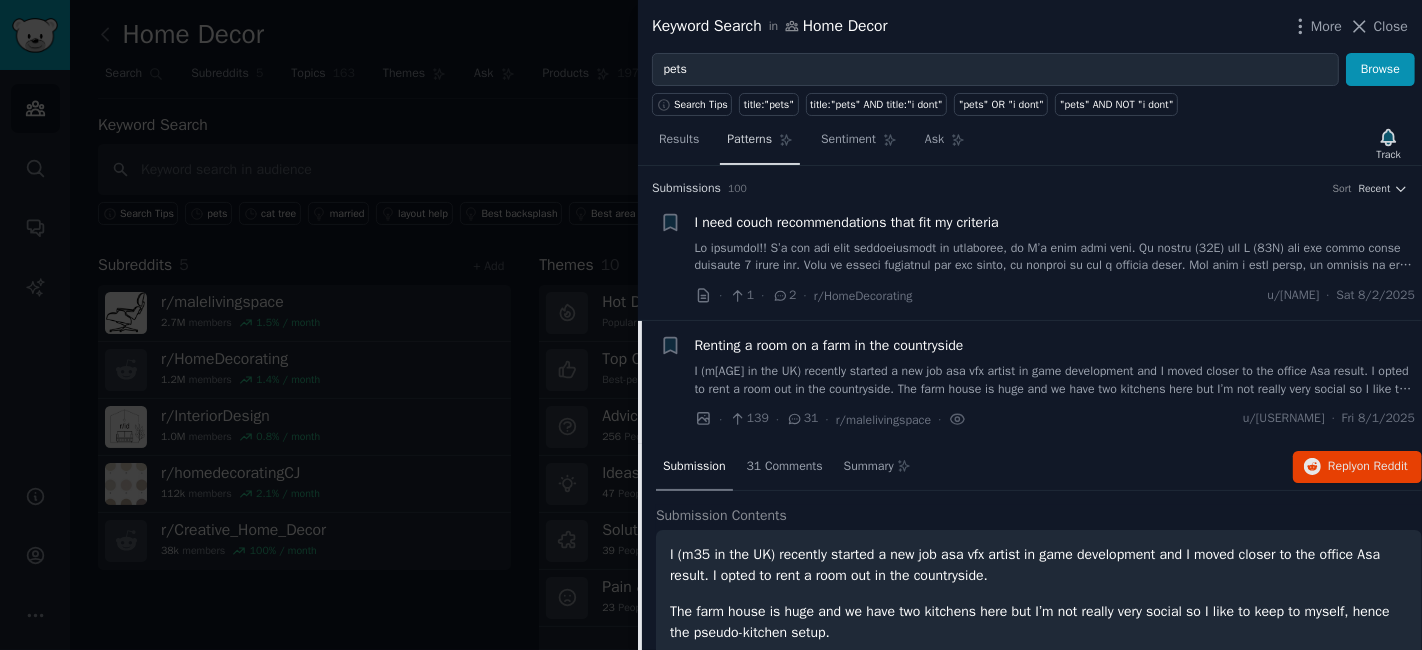 click on "Patterns" at bounding box center (749, 140) 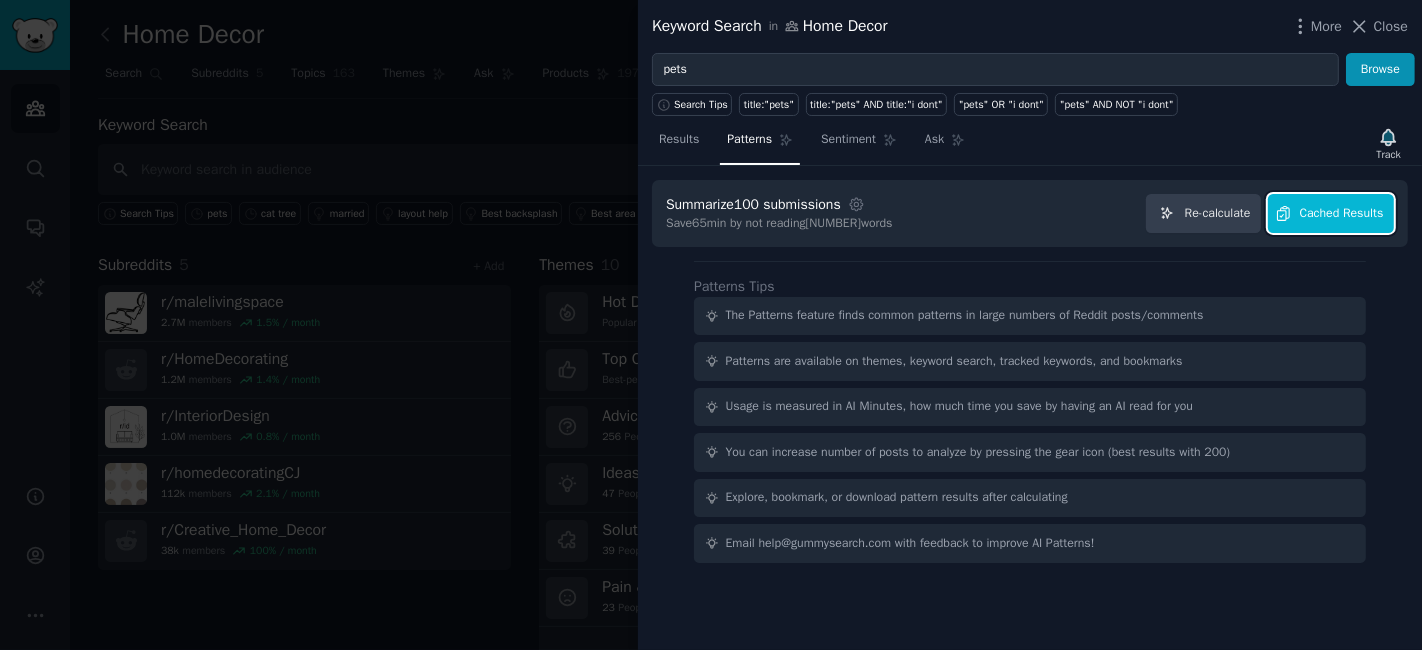 click on "Cached Results" at bounding box center [1342, 214] 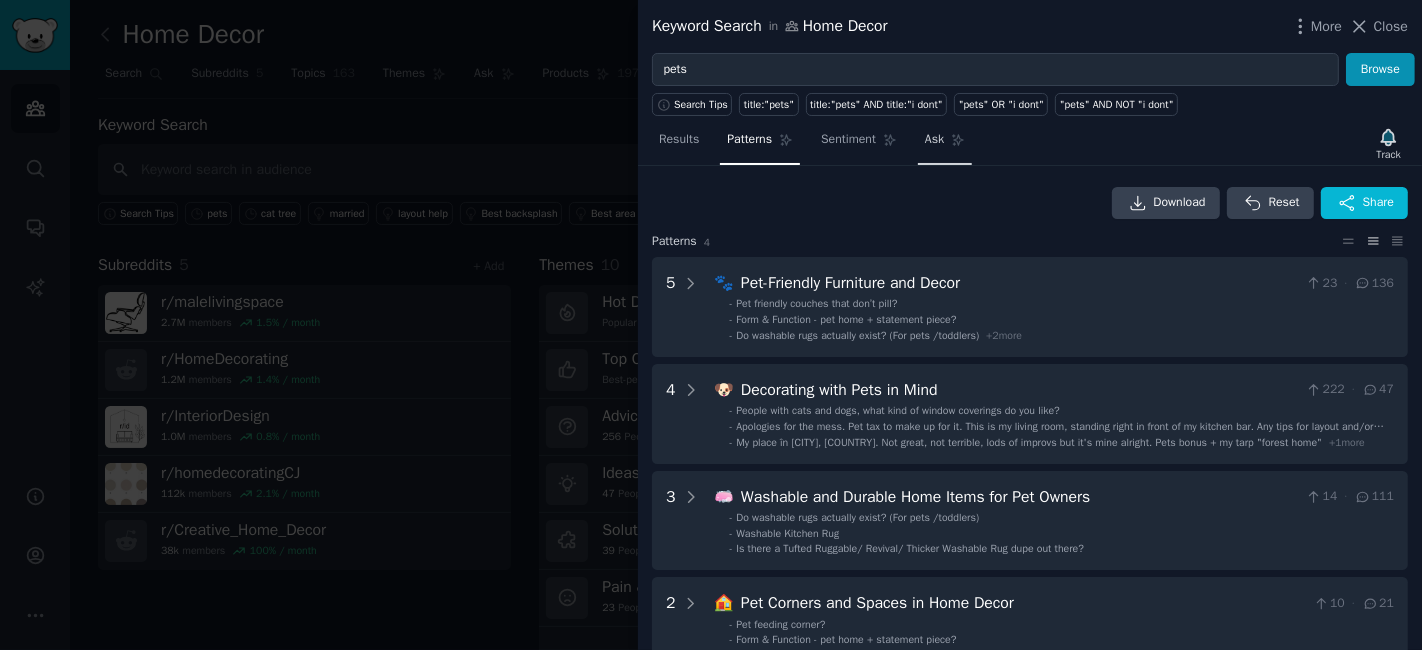 click on "Ask" at bounding box center (934, 140) 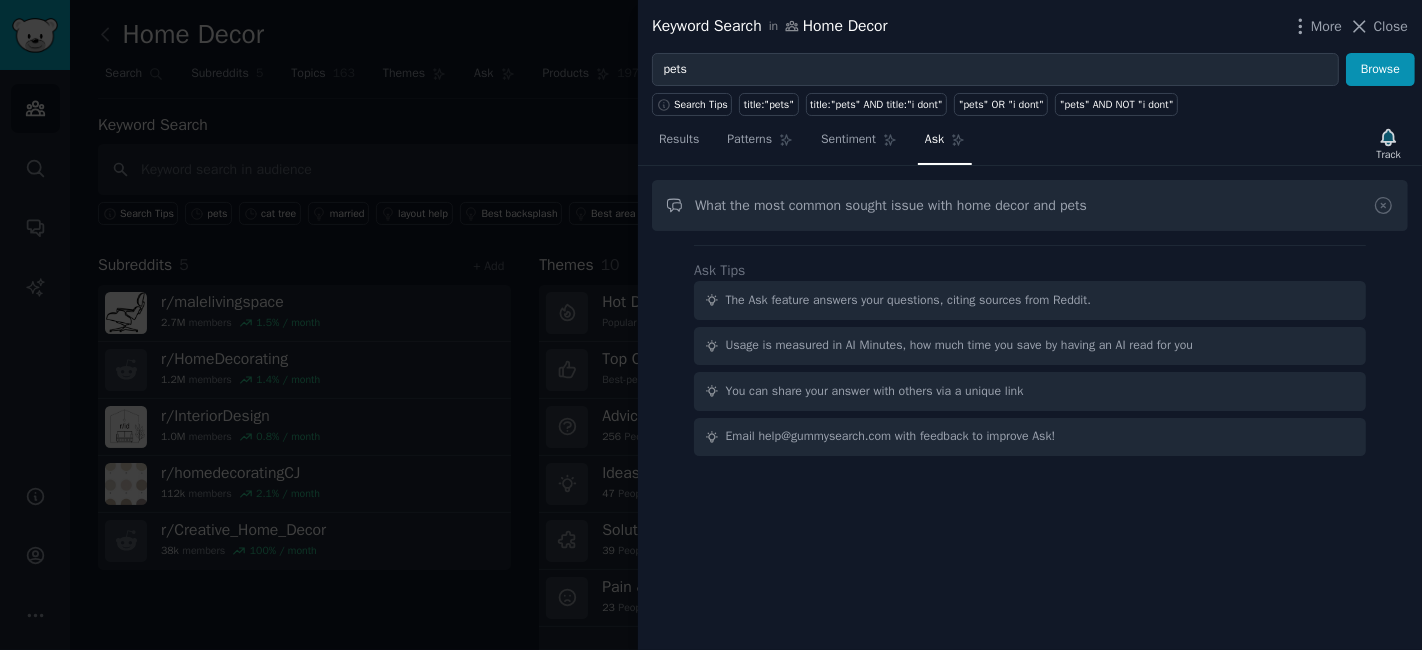 type on "What the most common sought issue with home decor and pets" 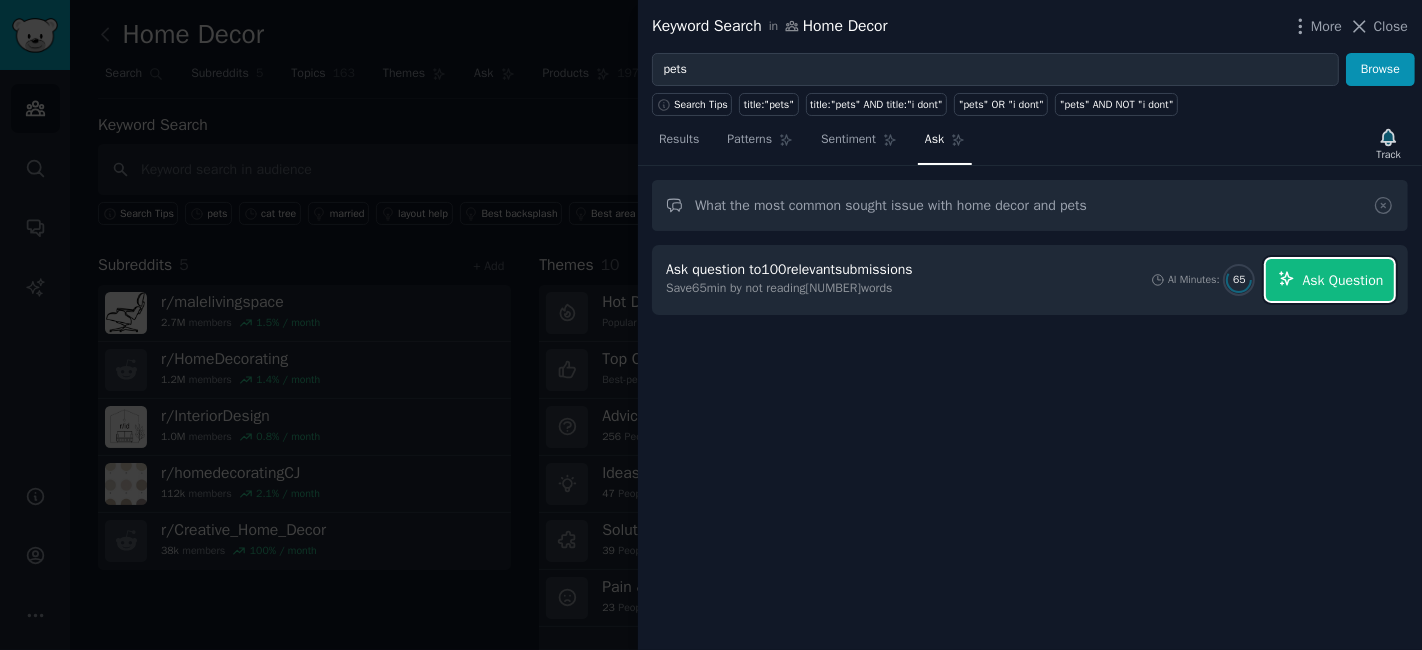 click on "Ask Question" at bounding box center (1343, 280) 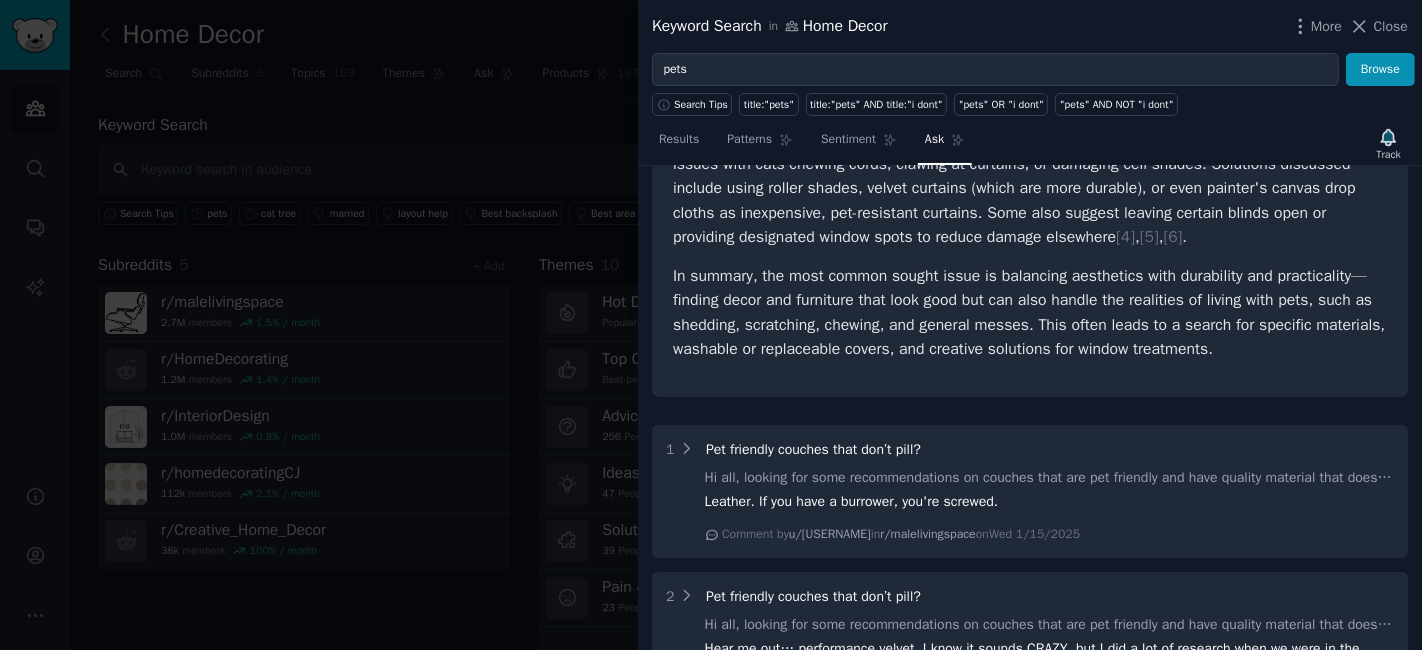 scroll, scrollTop: 340, scrollLeft: 0, axis: vertical 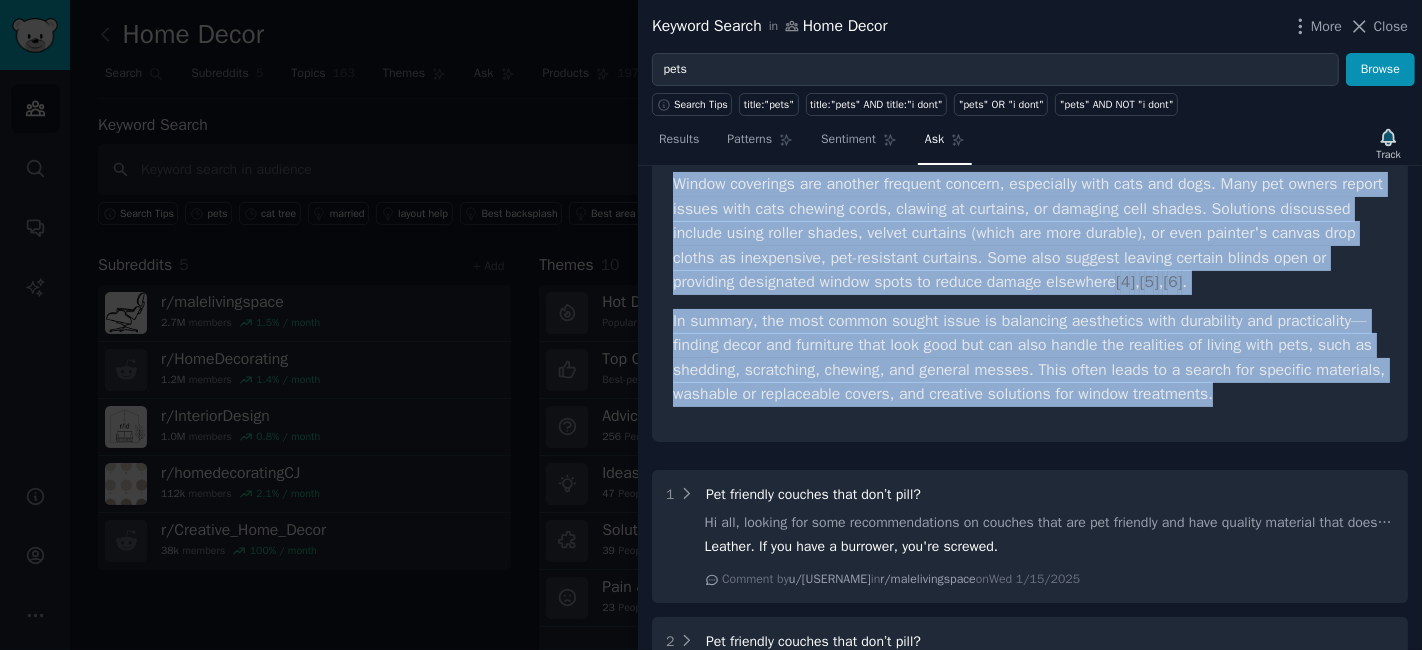drag, startPoint x: 674, startPoint y: 274, endPoint x: 1245, endPoint y: 387, distance: 582.07385 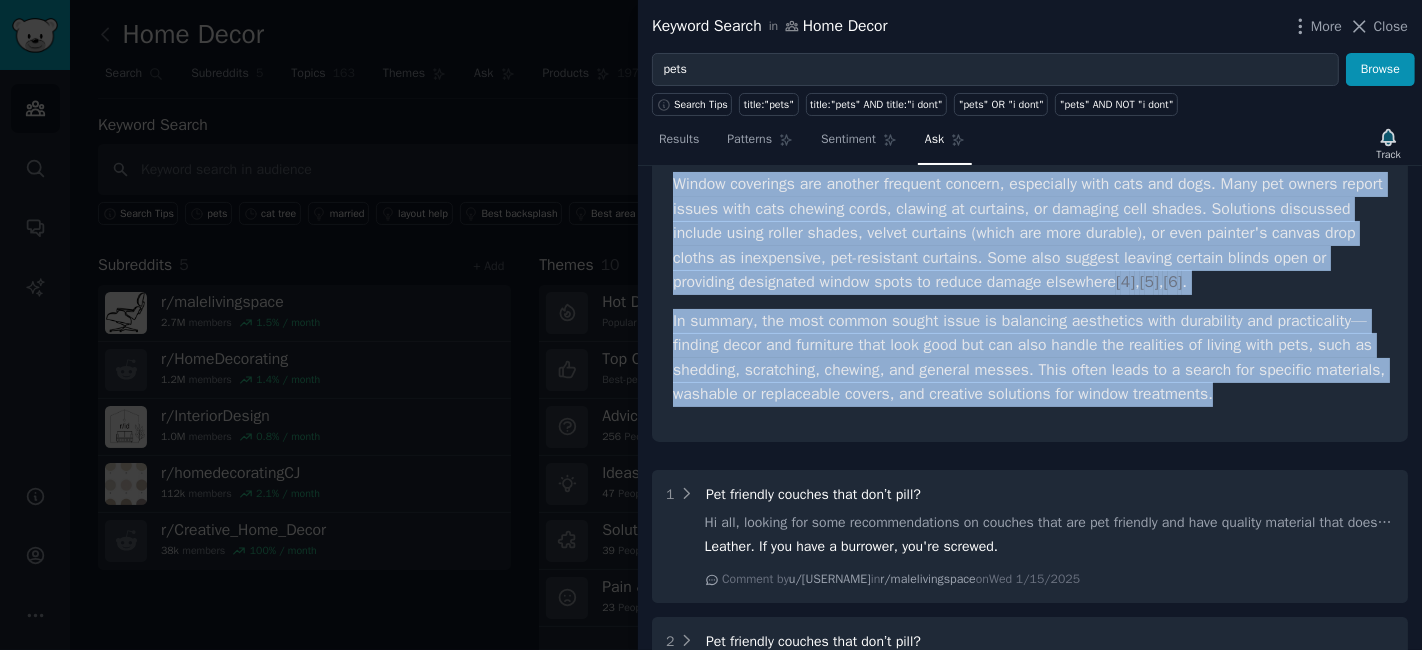 click on "In summary, the most common sought issue is balancing aesthetics with durability and practicality—finding decor and furniture that look good but can also handle the realities of living with pets, such as shedding, scratching, chewing, and general messes. This often leads to a search for specific materials, washable or replaceable covers, and creative solutions for window treatments." at bounding box center (1030, 358) 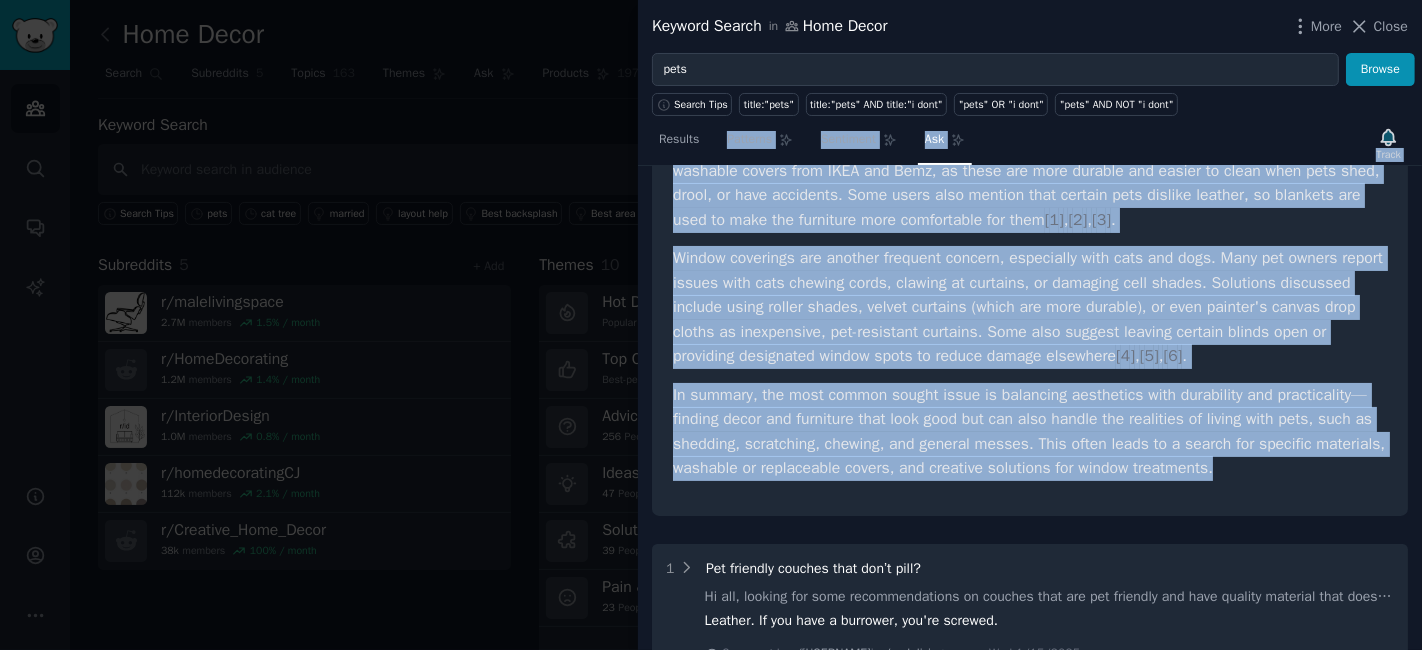 scroll, scrollTop: 0, scrollLeft: 0, axis: both 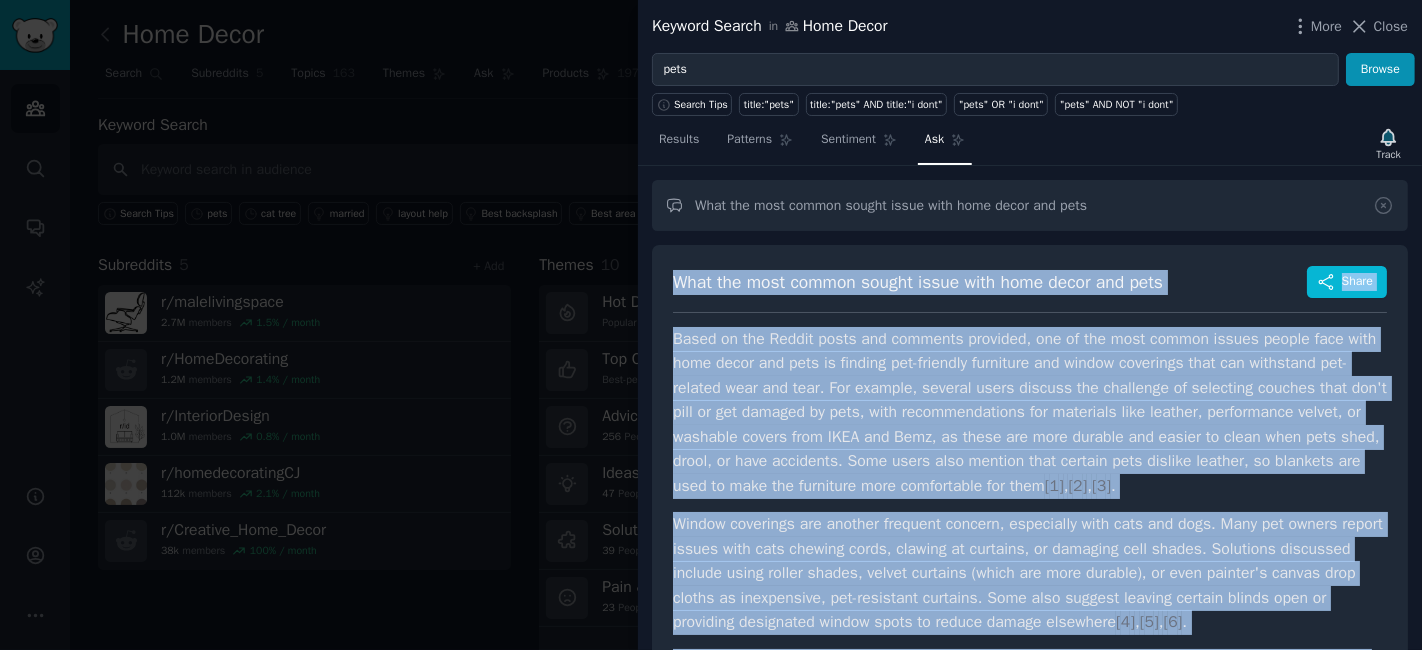 drag, startPoint x: 1274, startPoint y: 401, endPoint x: 662, endPoint y: 274, distance: 625.0384 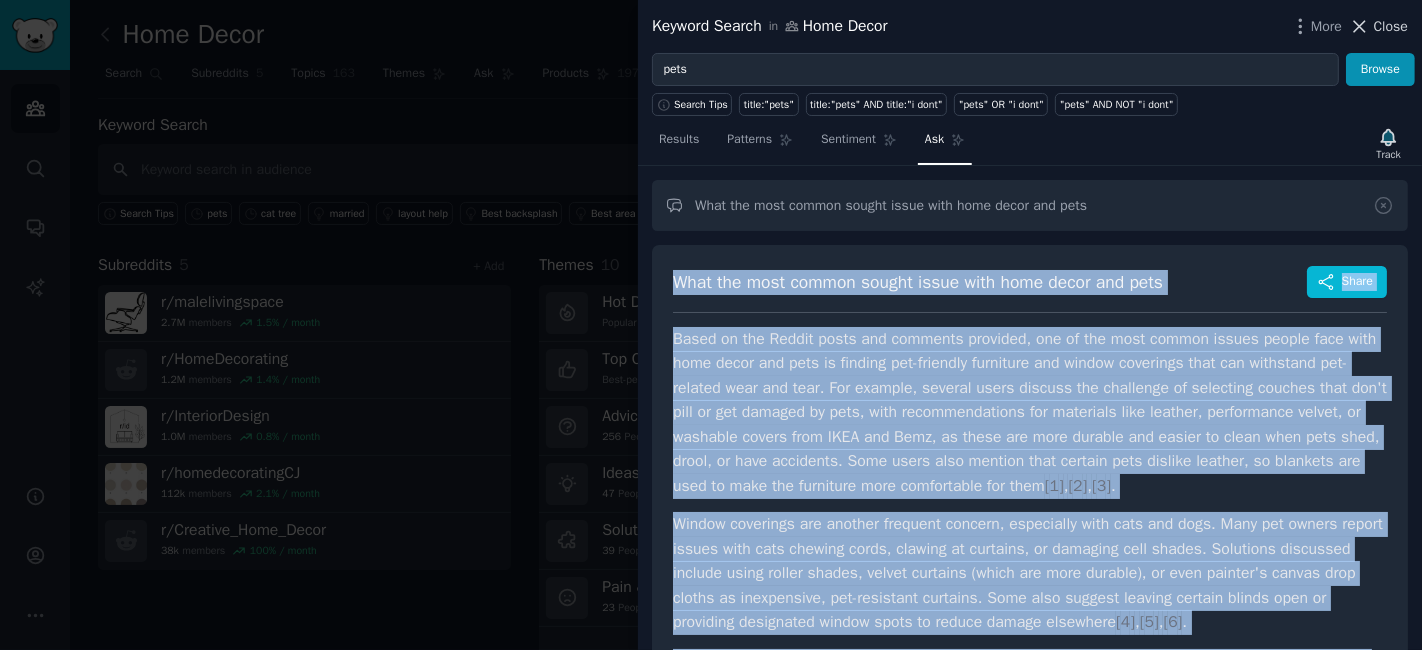 click on "Close" at bounding box center [1391, 26] 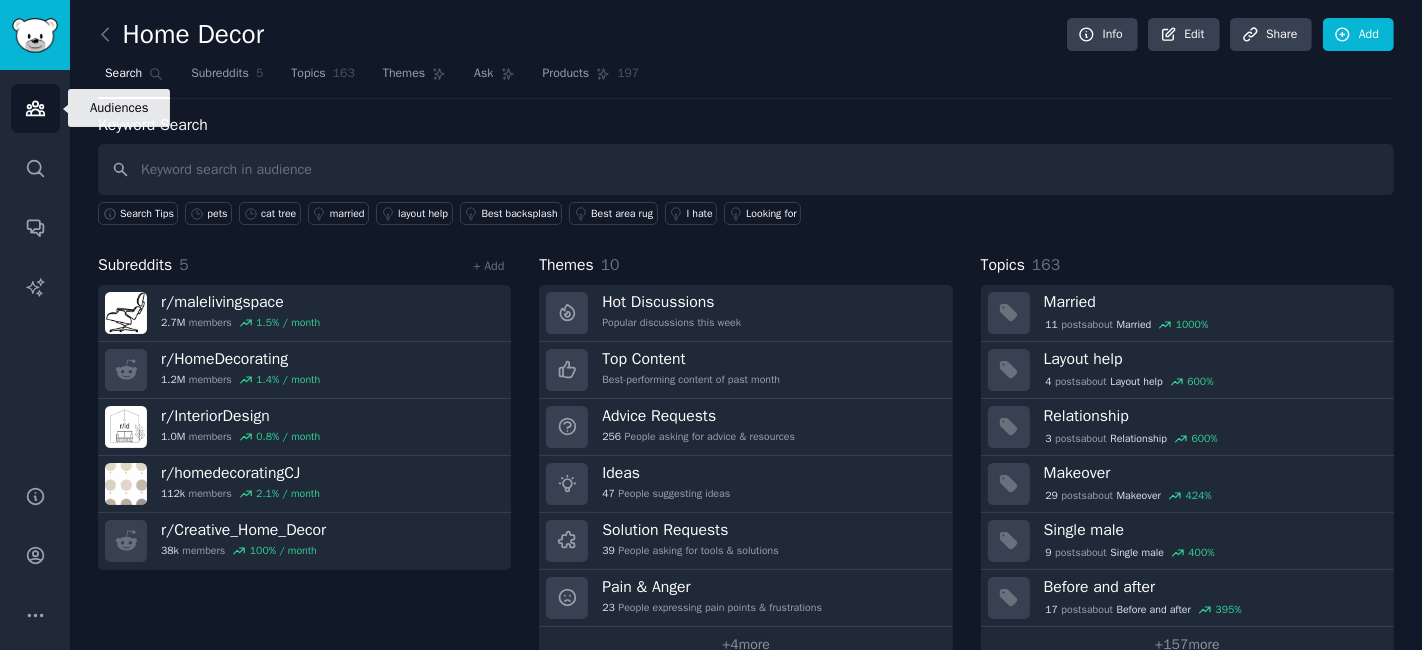 click 